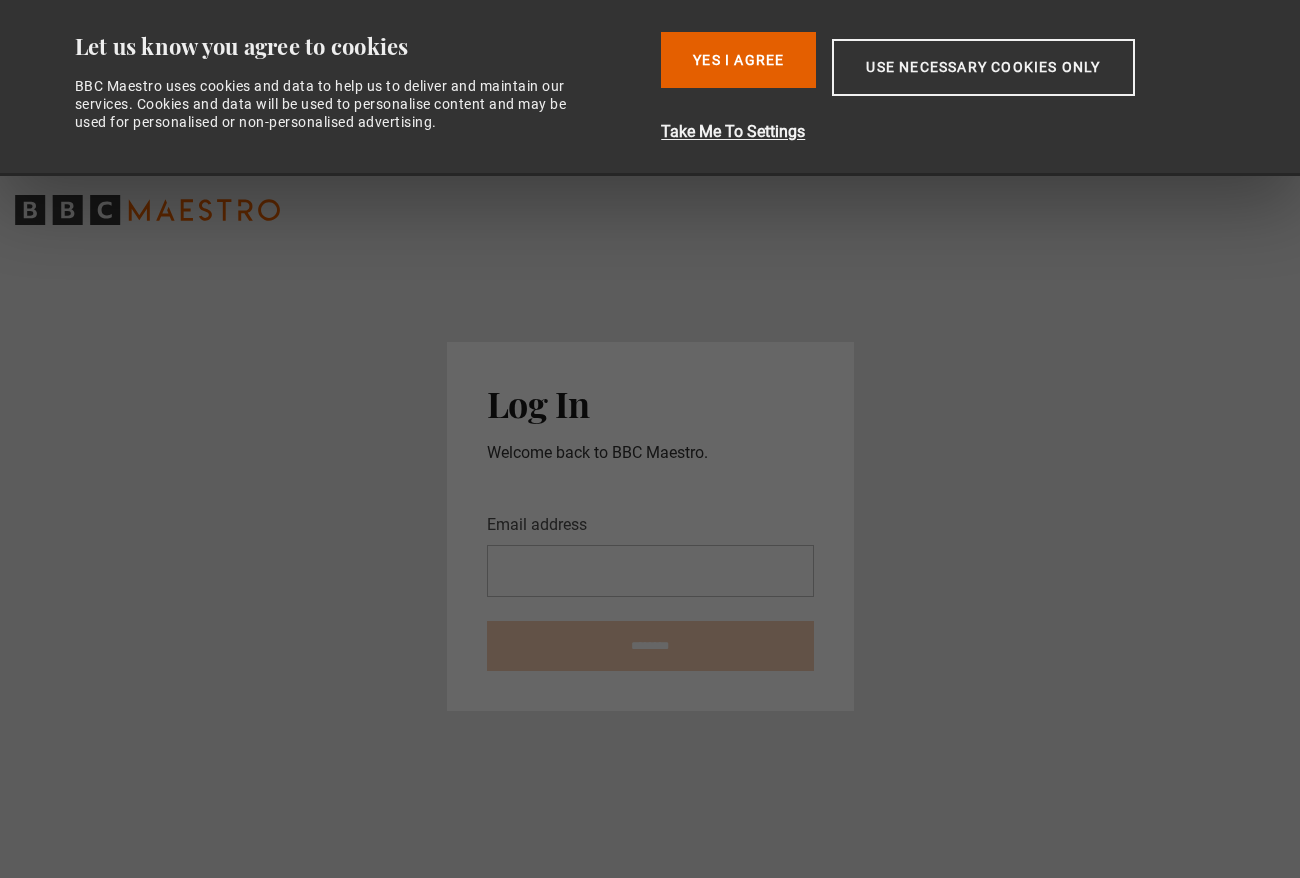 scroll, scrollTop: 0, scrollLeft: 0, axis: both 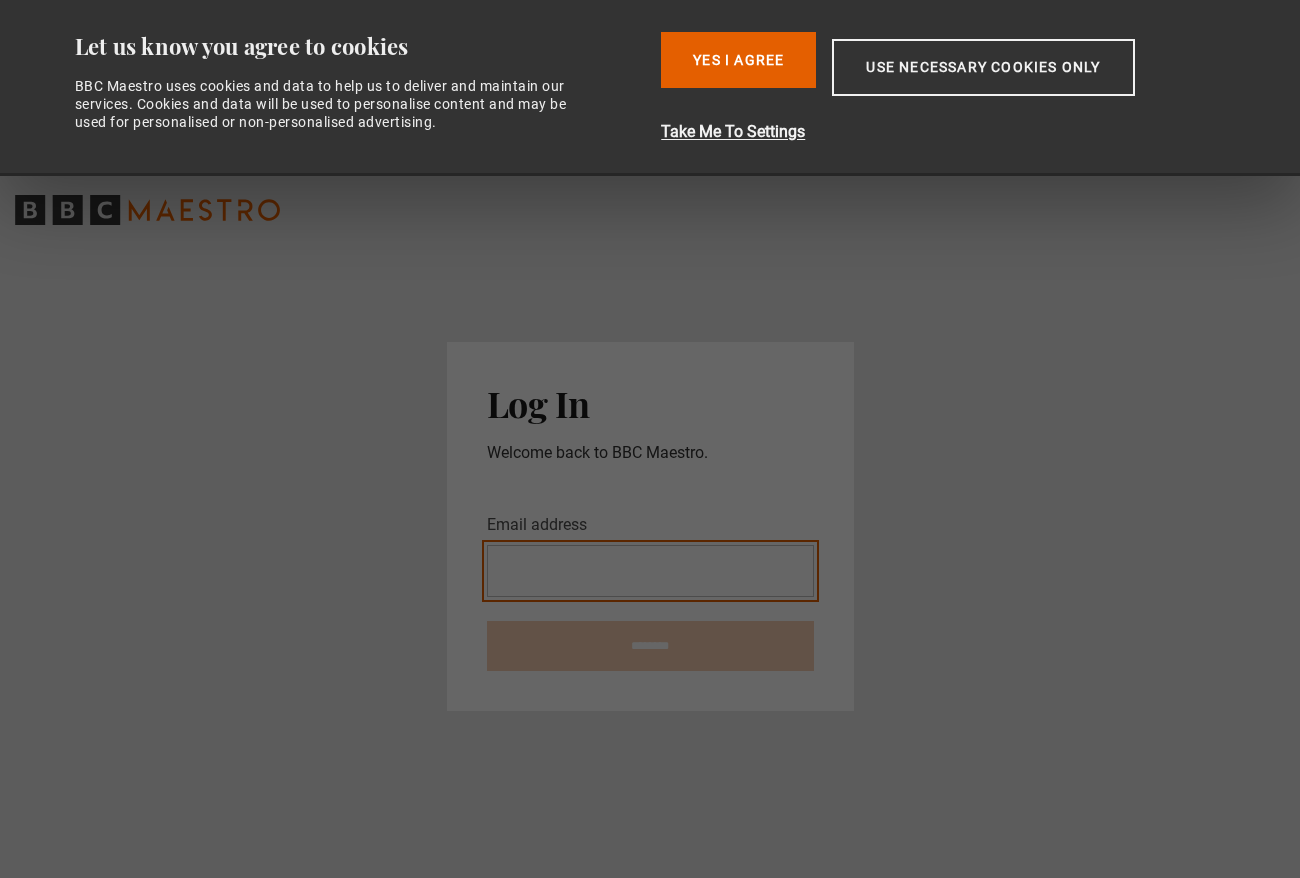 click on "Email address" at bounding box center [650, 571] 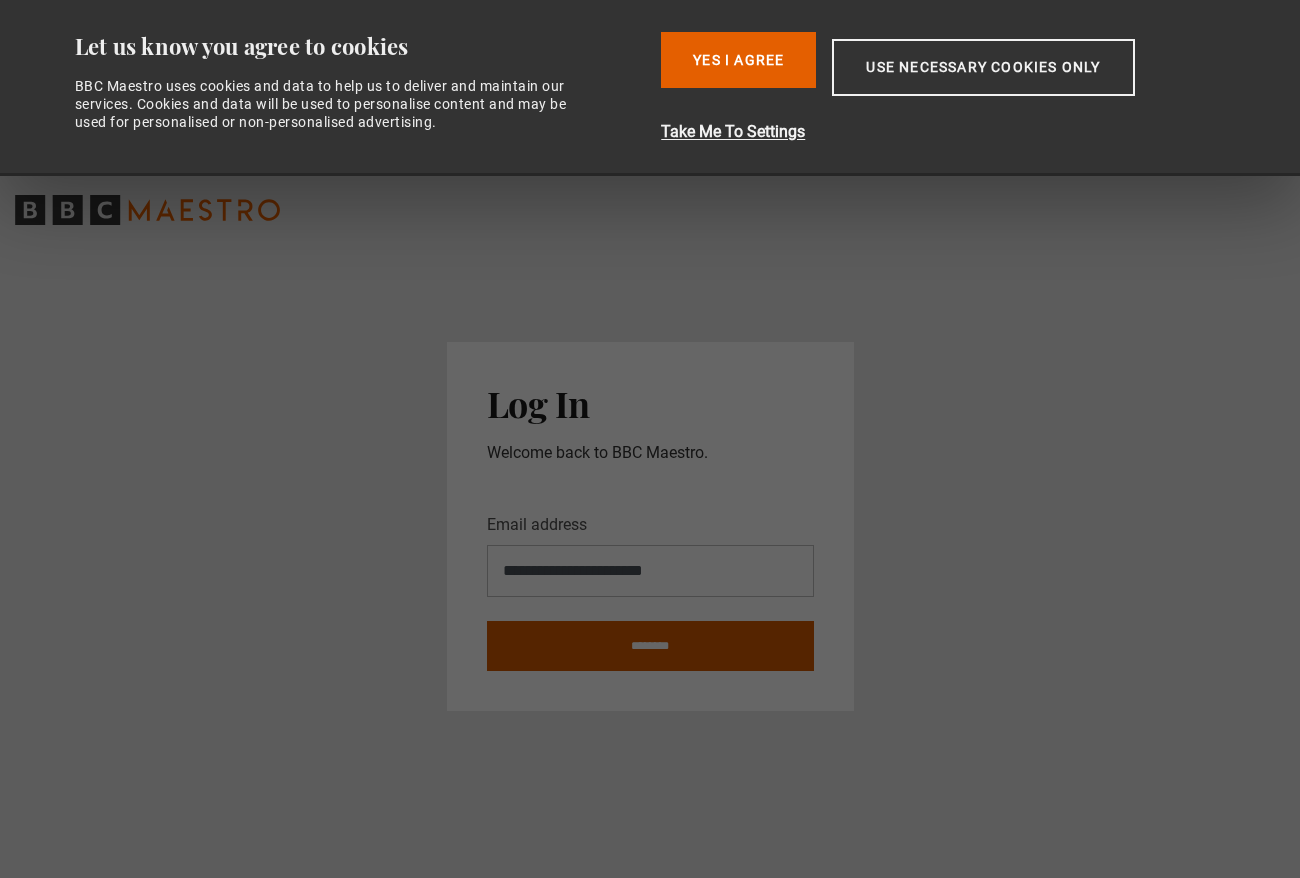click on "********" at bounding box center (650, 646) 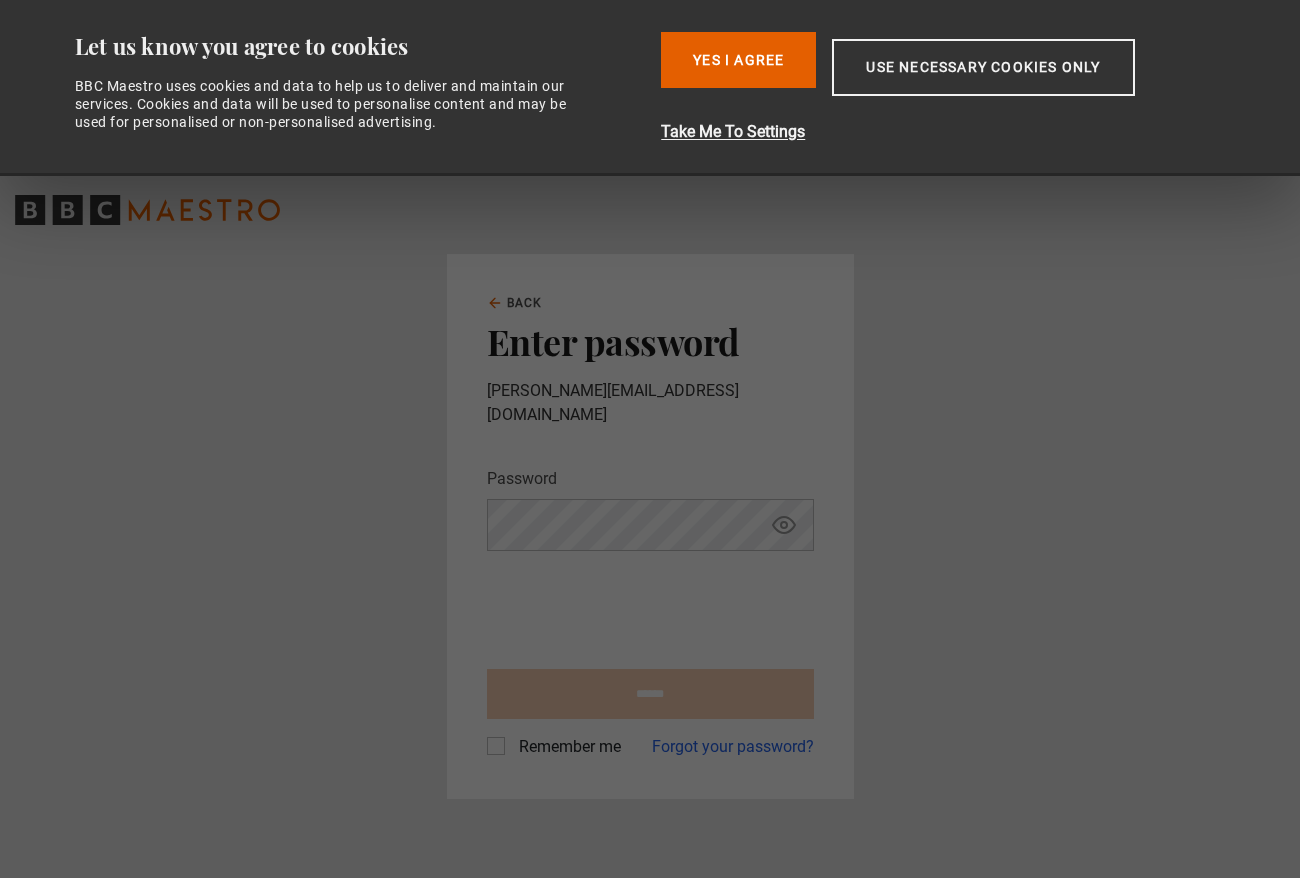 click on "Yes I Agree" at bounding box center (738, 60) 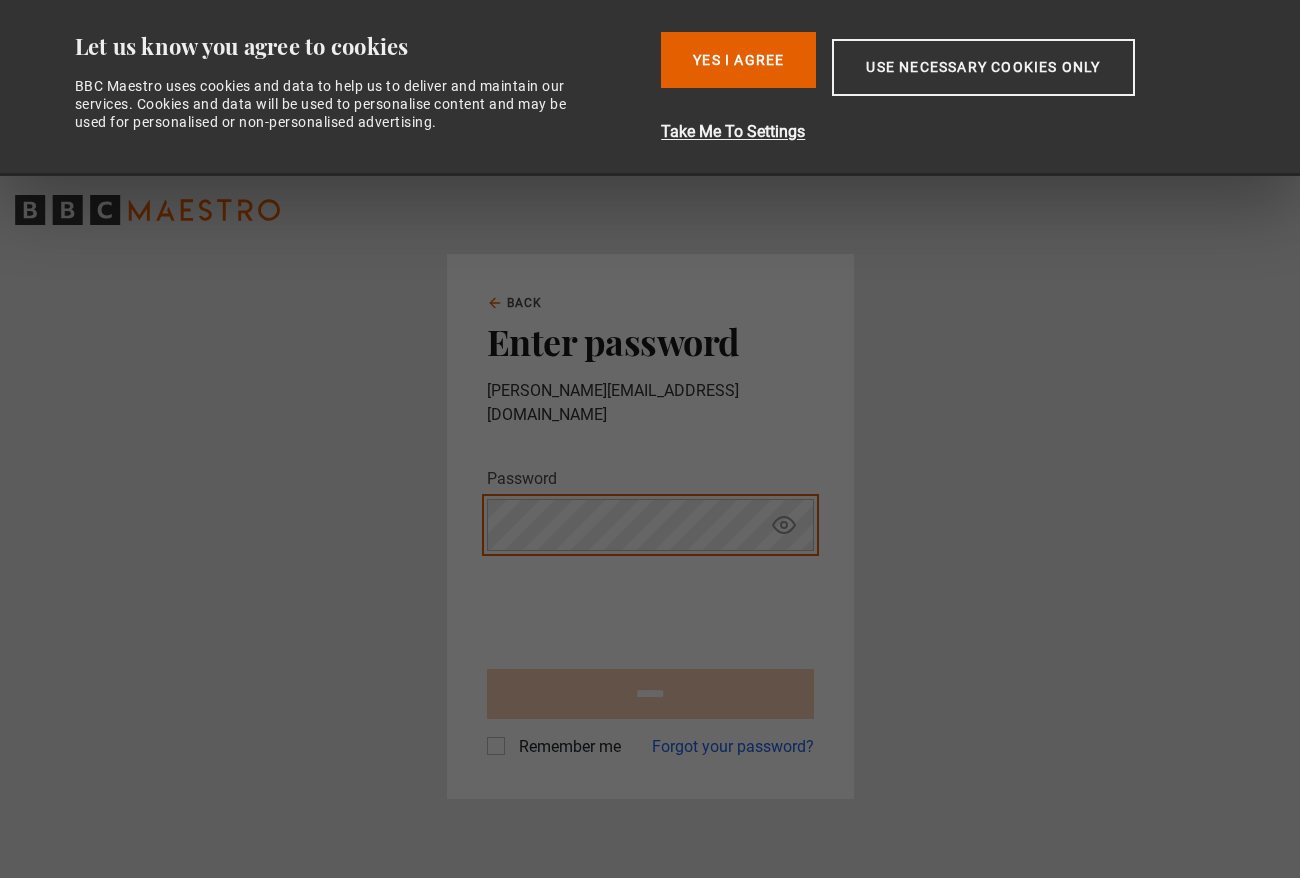 scroll, scrollTop: 0, scrollLeft: 0, axis: both 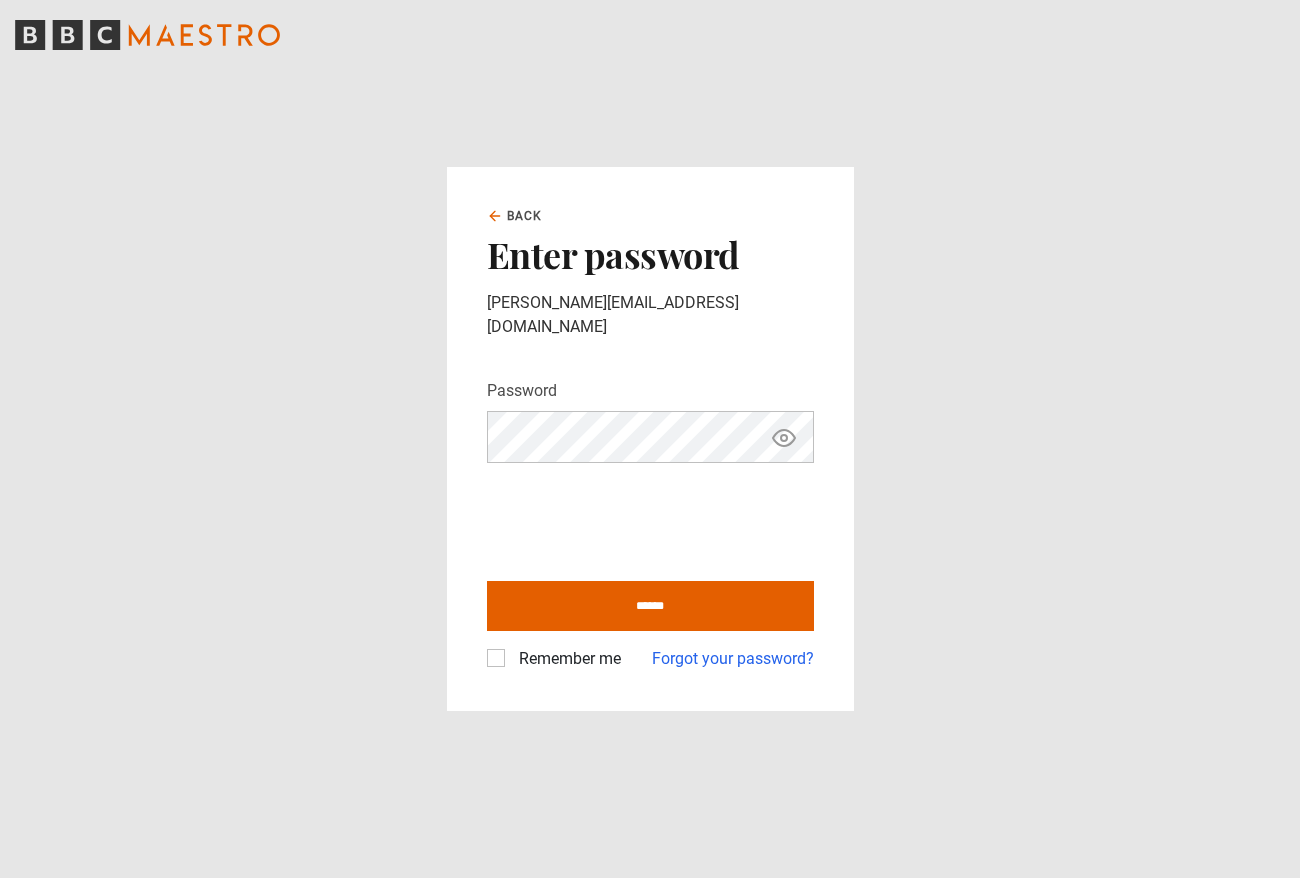 click on "Remember me" at bounding box center [566, 659] 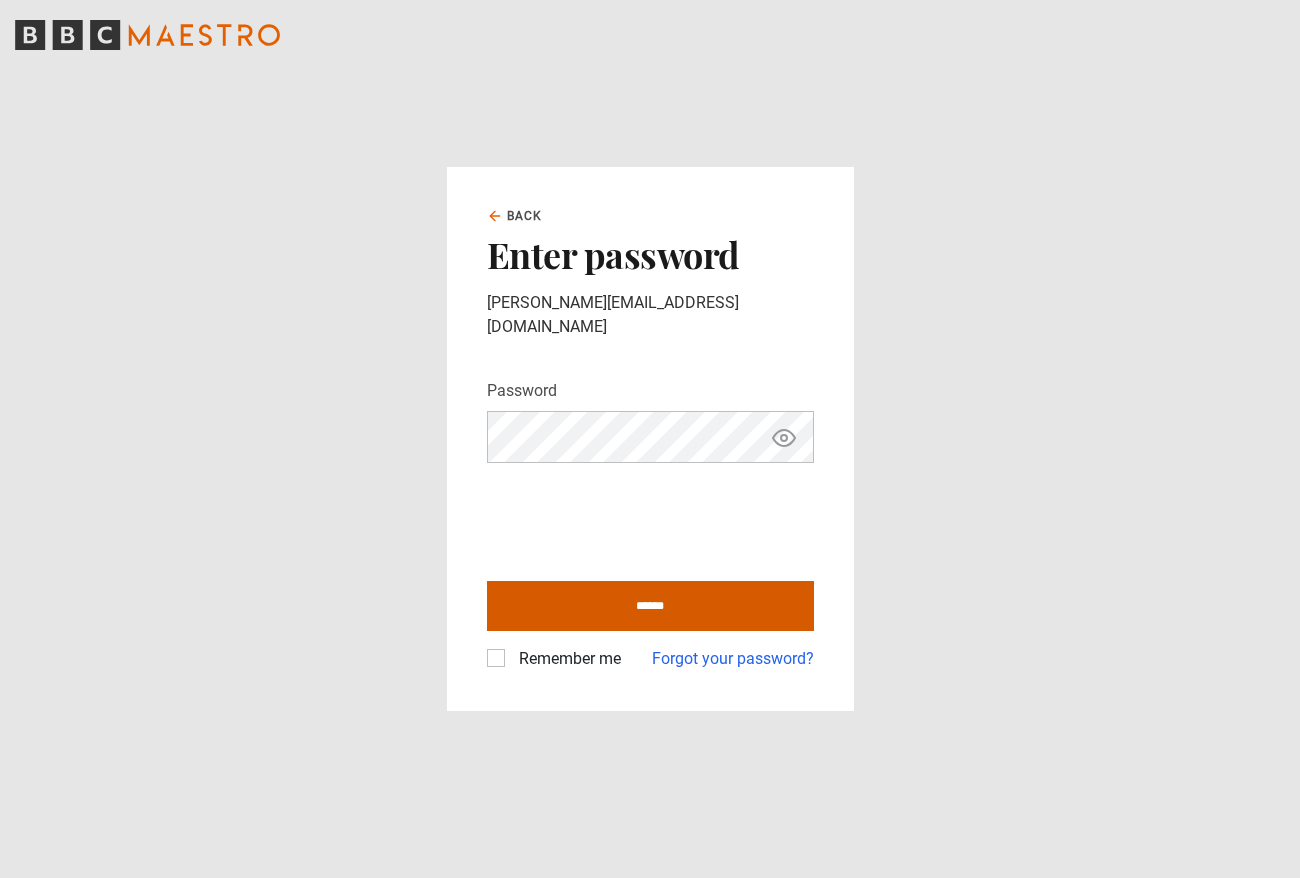click on "******" at bounding box center [650, 606] 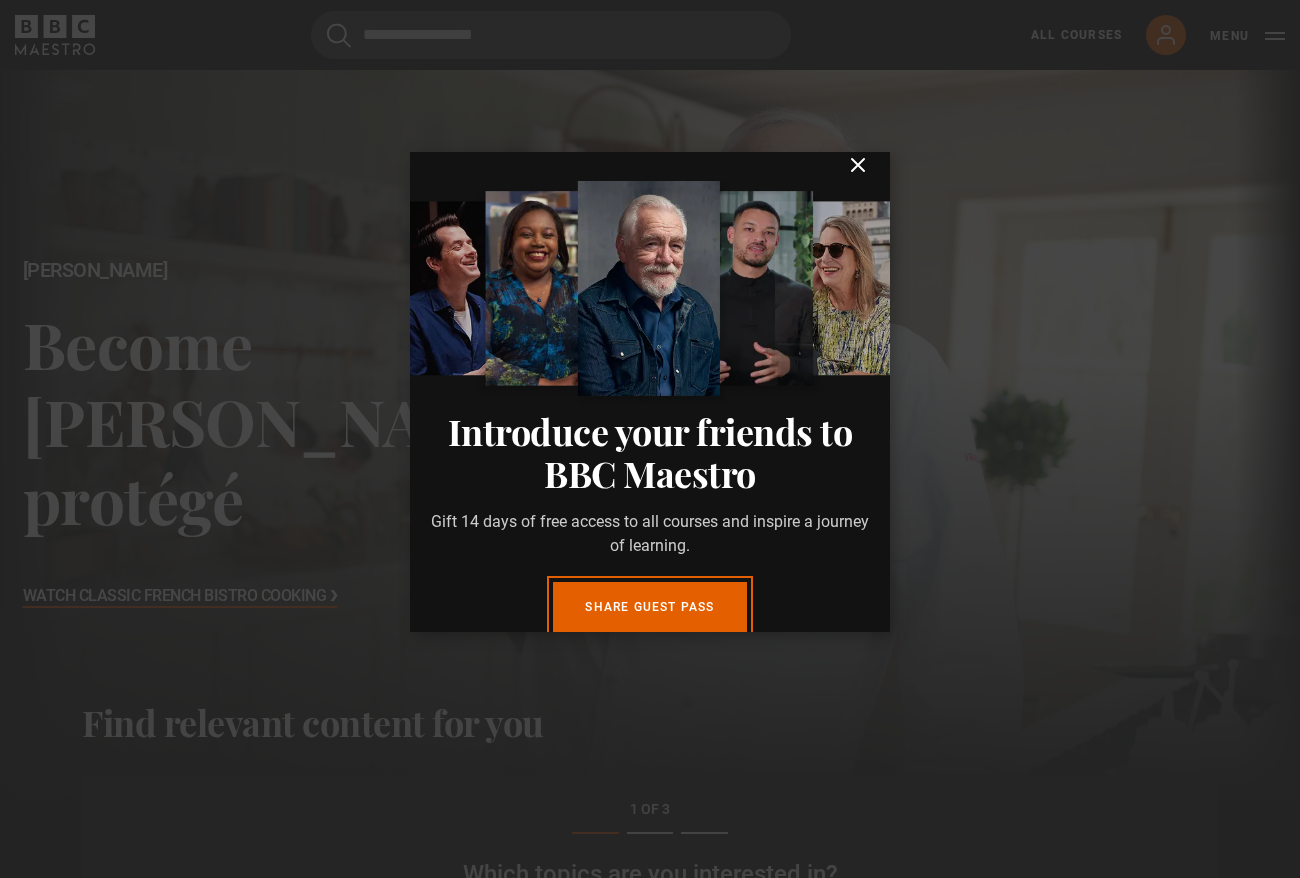 scroll, scrollTop: 625, scrollLeft: 0, axis: vertical 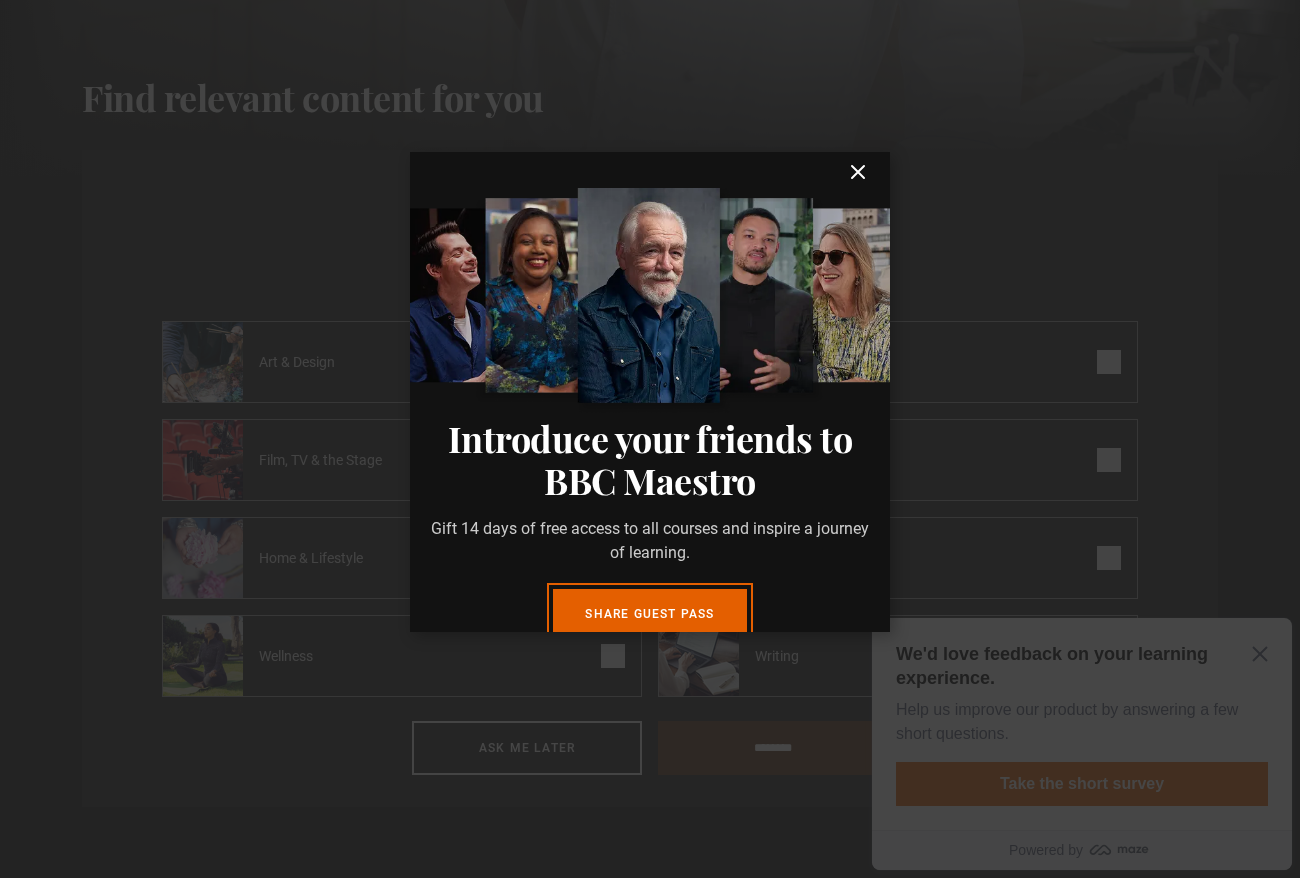 click 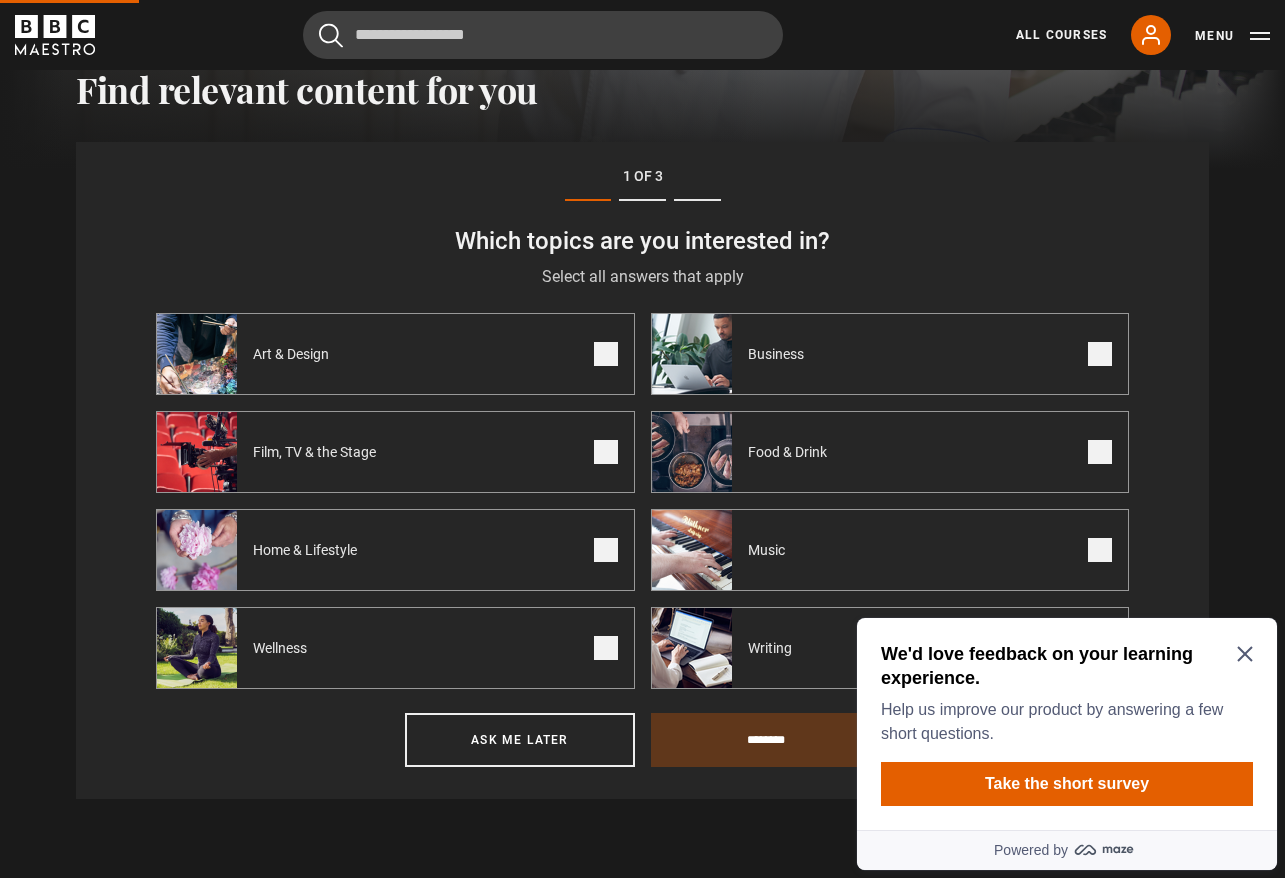 click 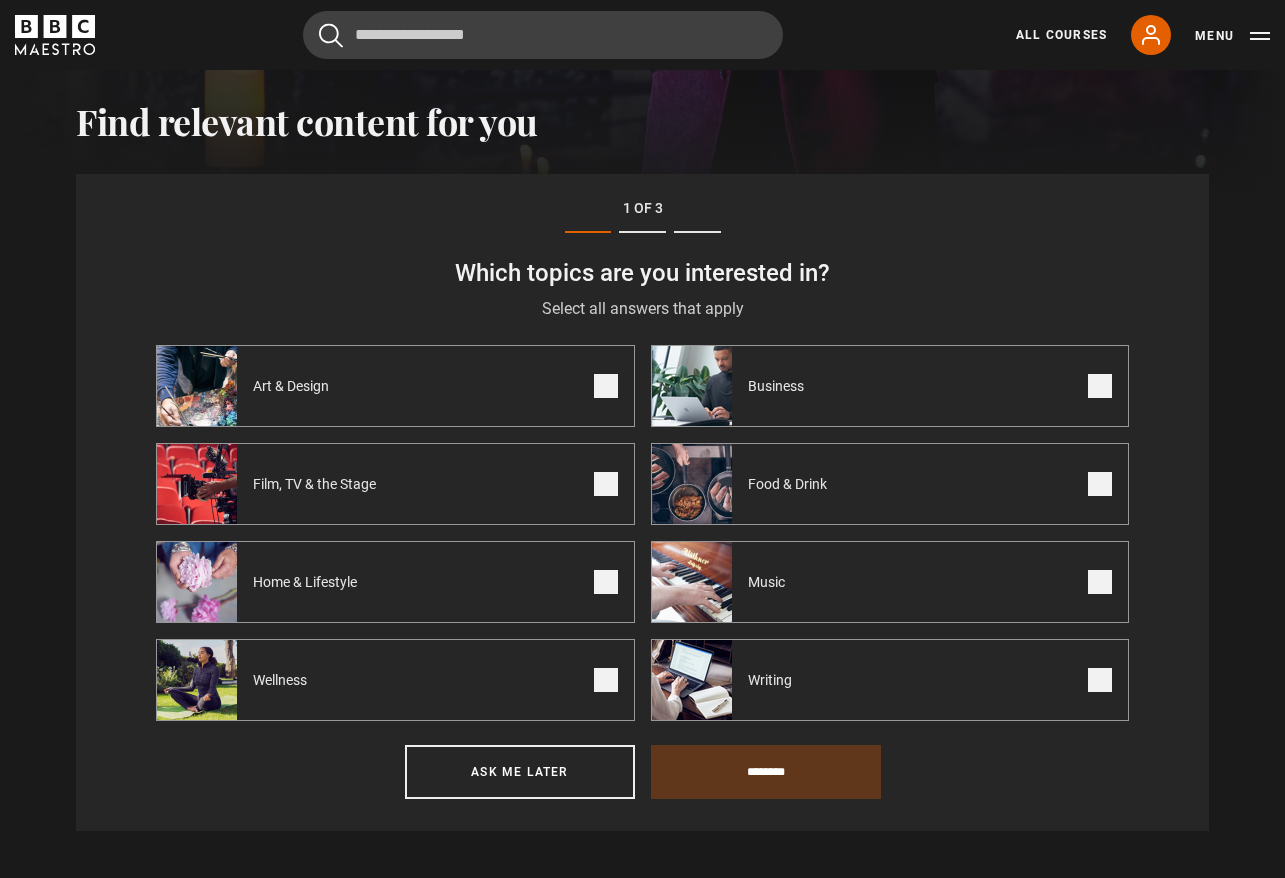 scroll, scrollTop: 625, scrollLeft: 0, axis: vertical 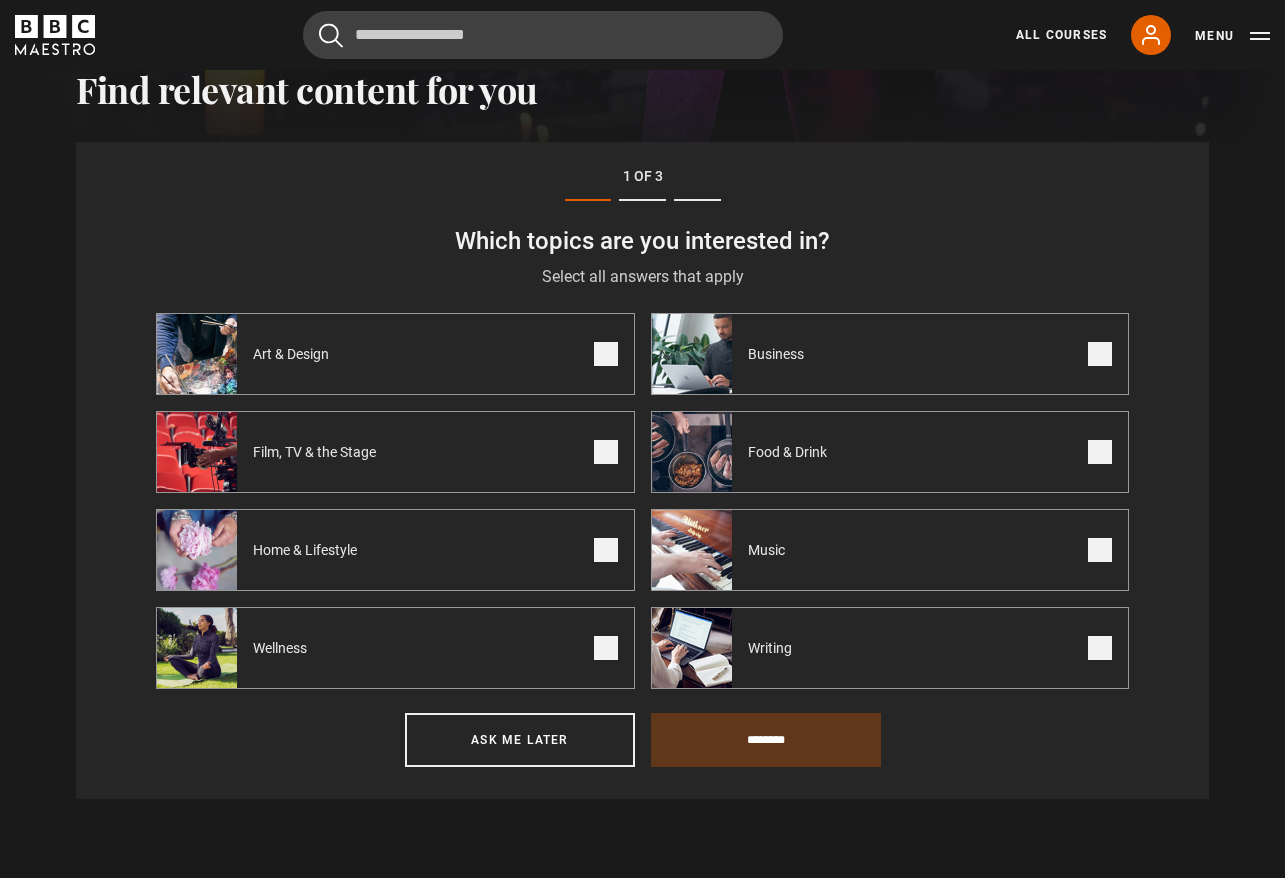 click on "Film, TV & the Stage" at bounding box center [395, 452] 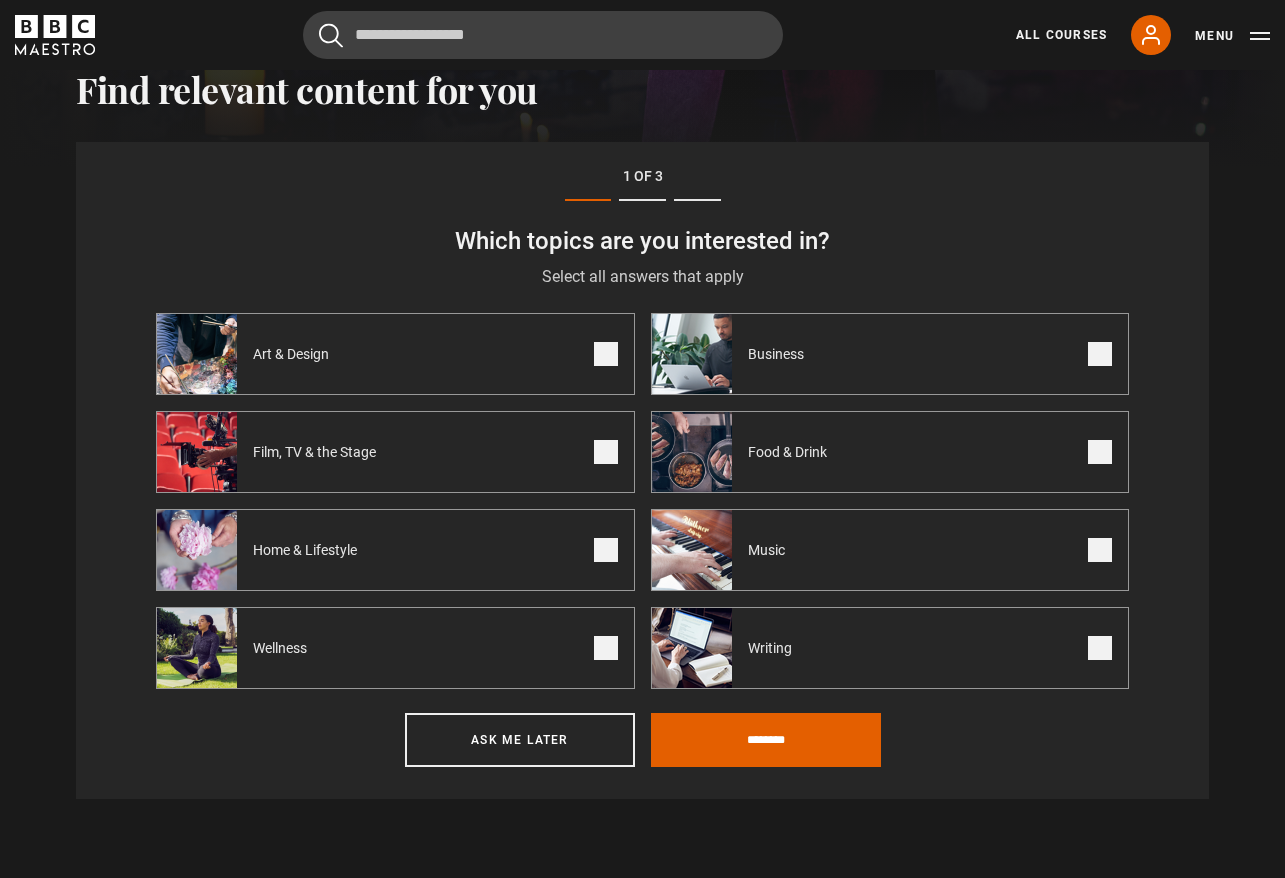 click on "Film, TV & the Stage" at bounding box center (395, 452) 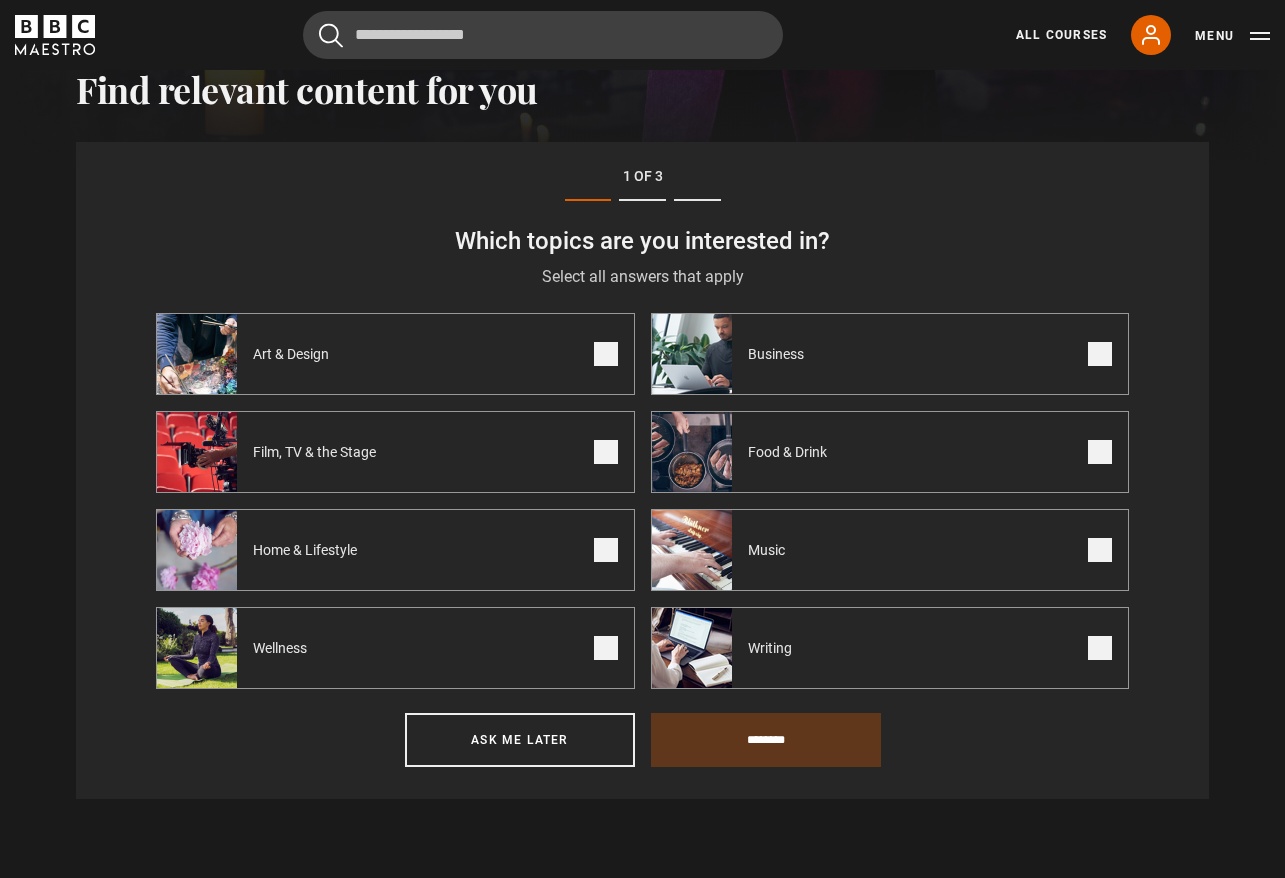click at bounding box center (606, 452) 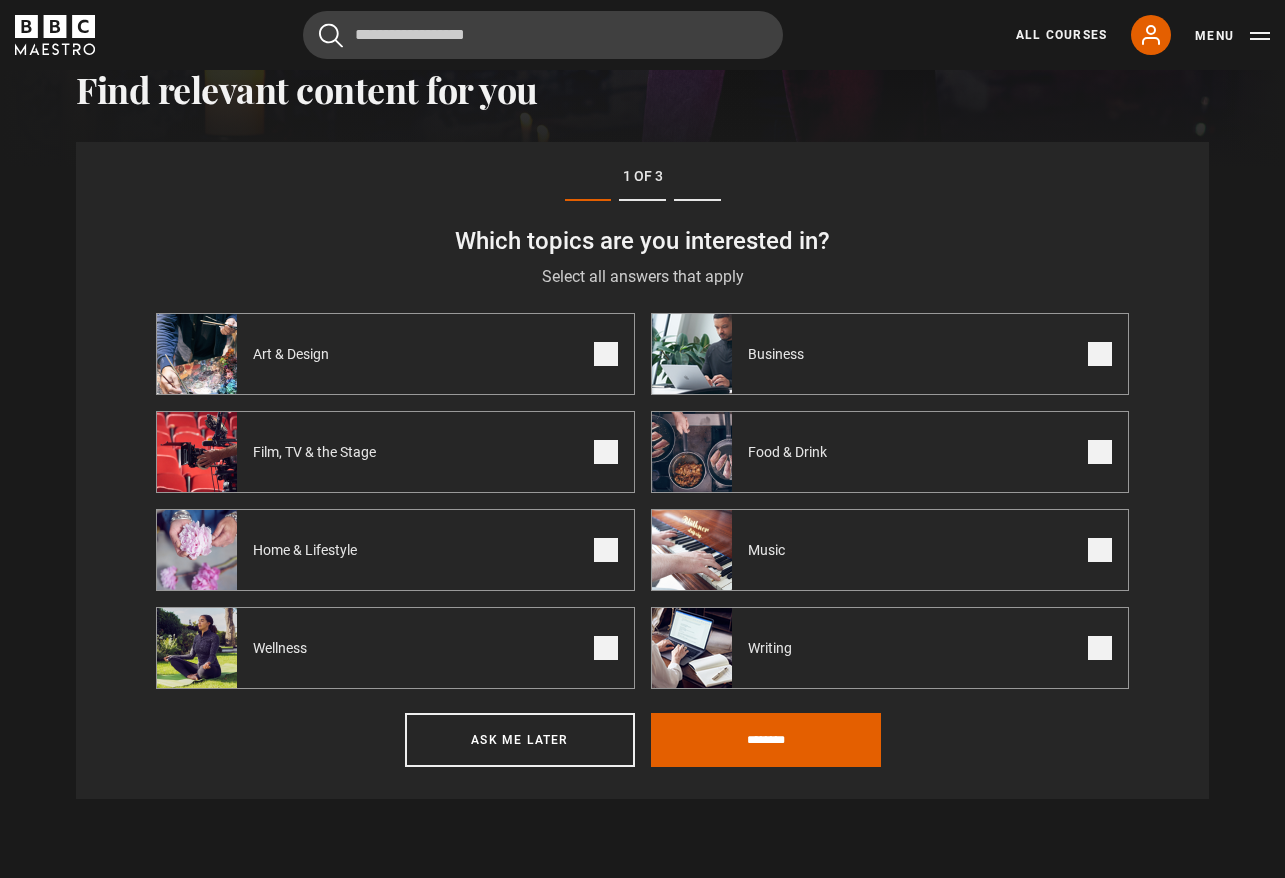 click at bounding box center [1100, 452] 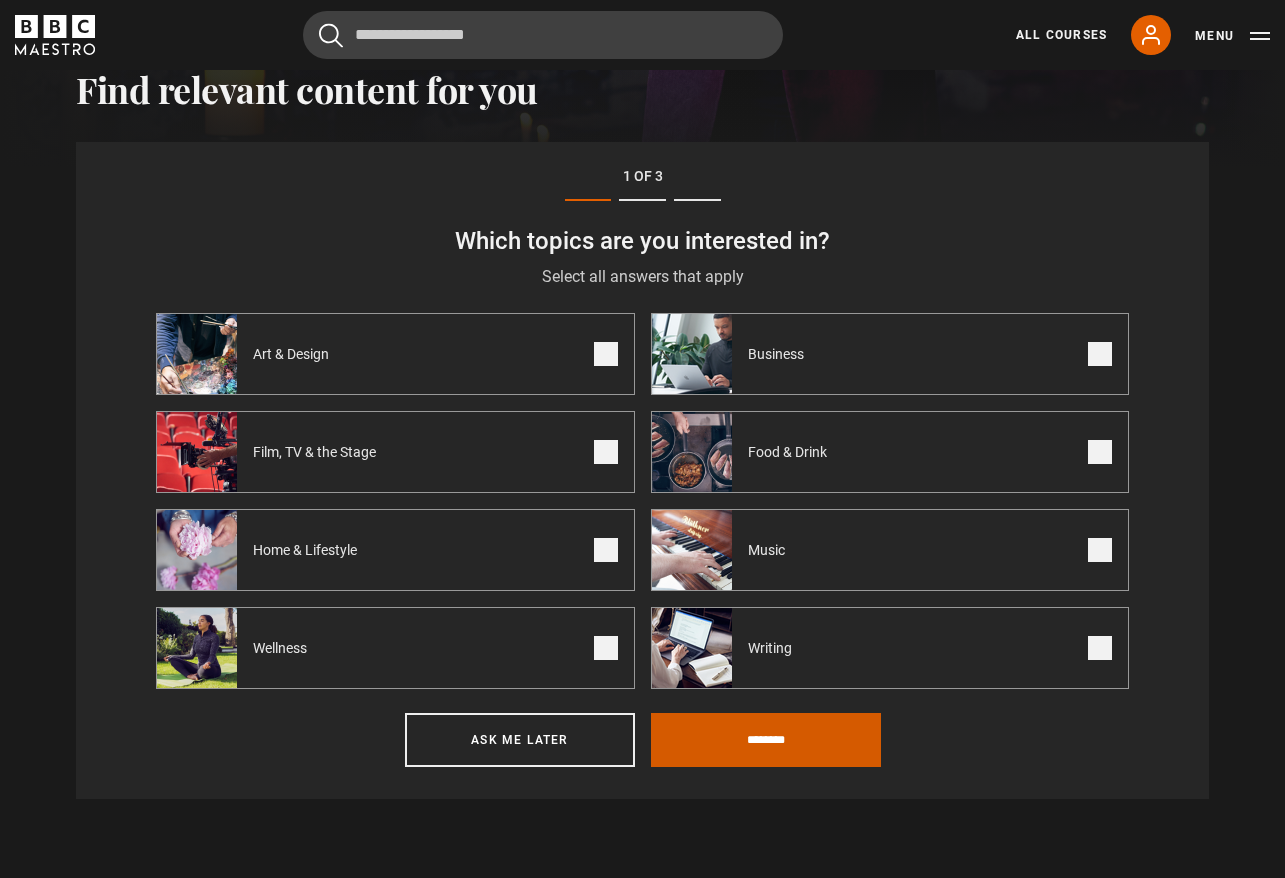 click on "********" at bounding box center [766, 740] 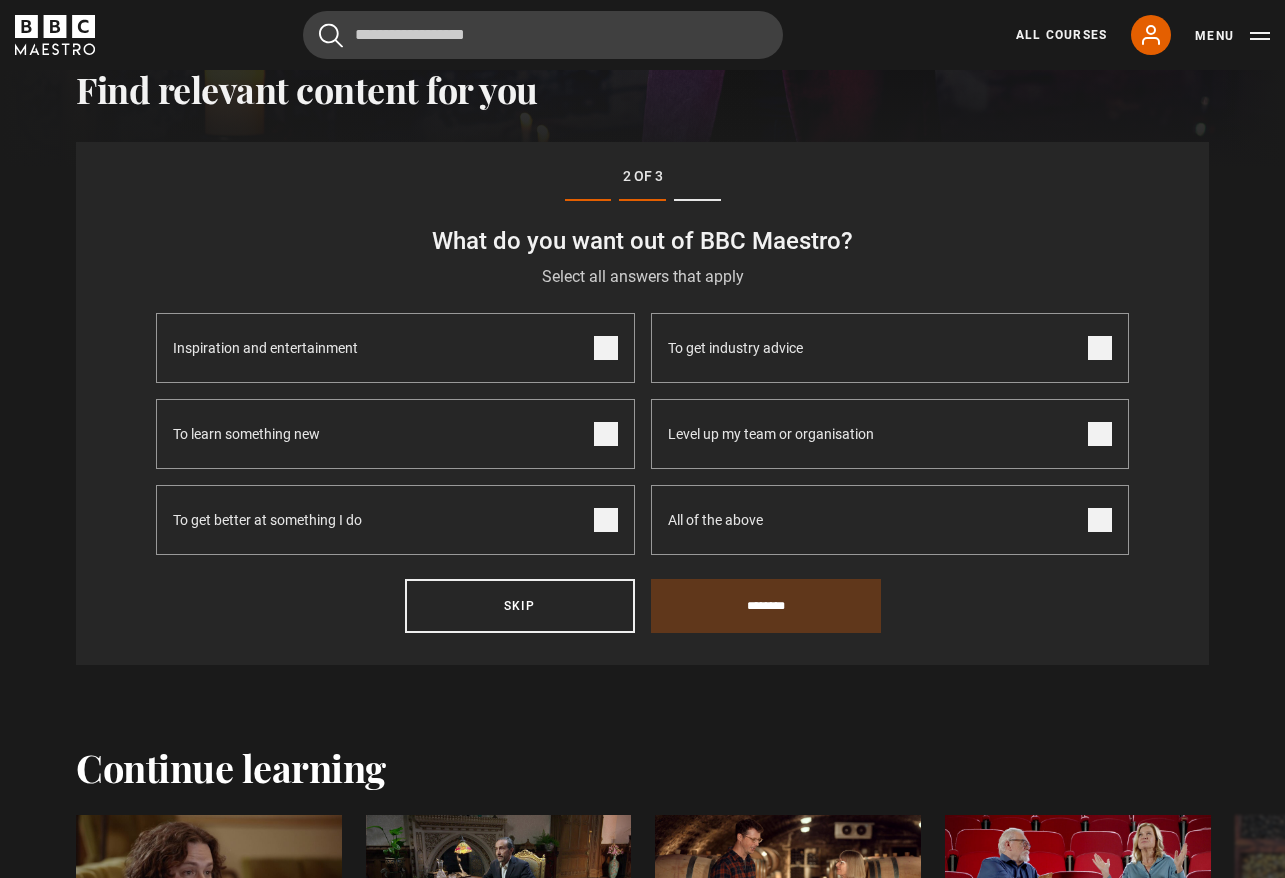 click at bounding box center [606, 434] 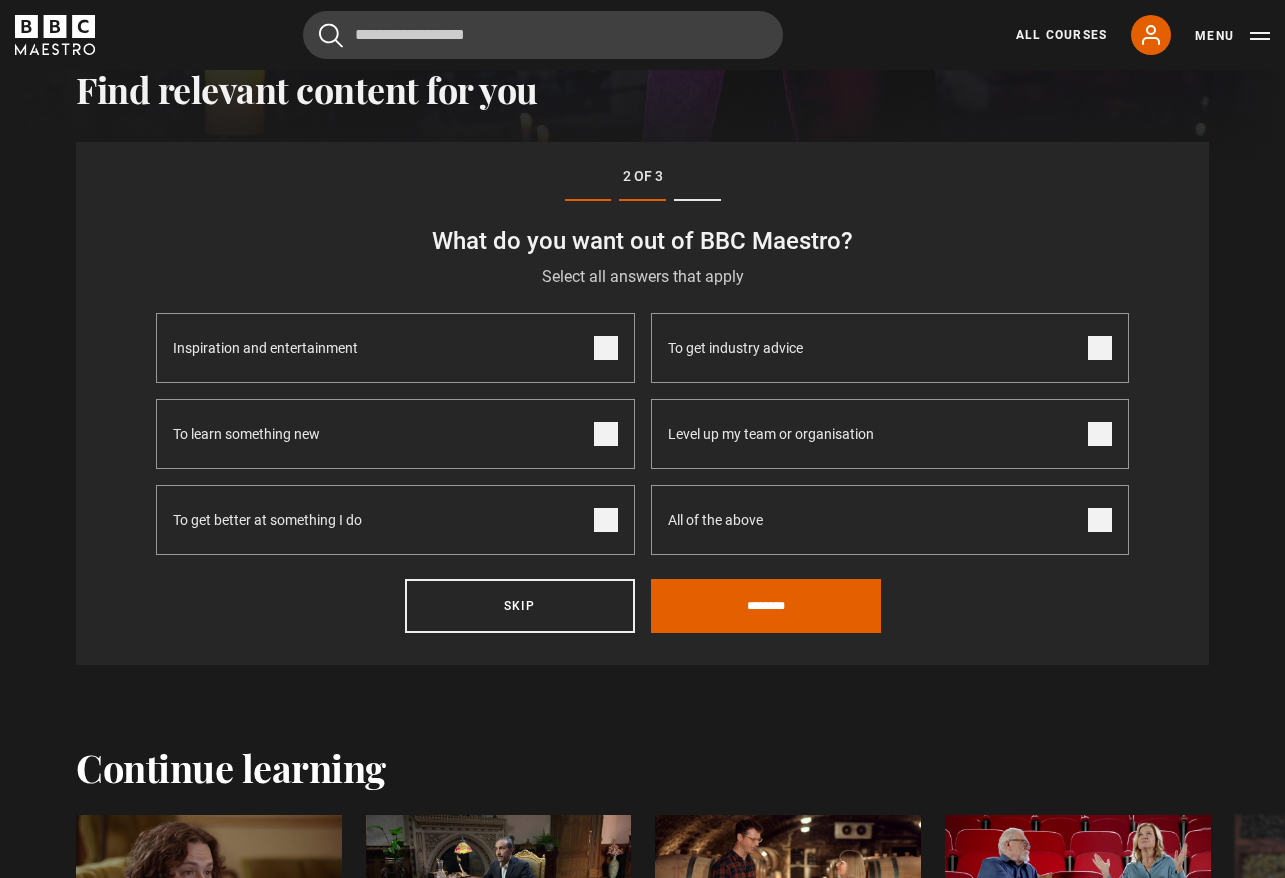click at bounding box center [606, 520] 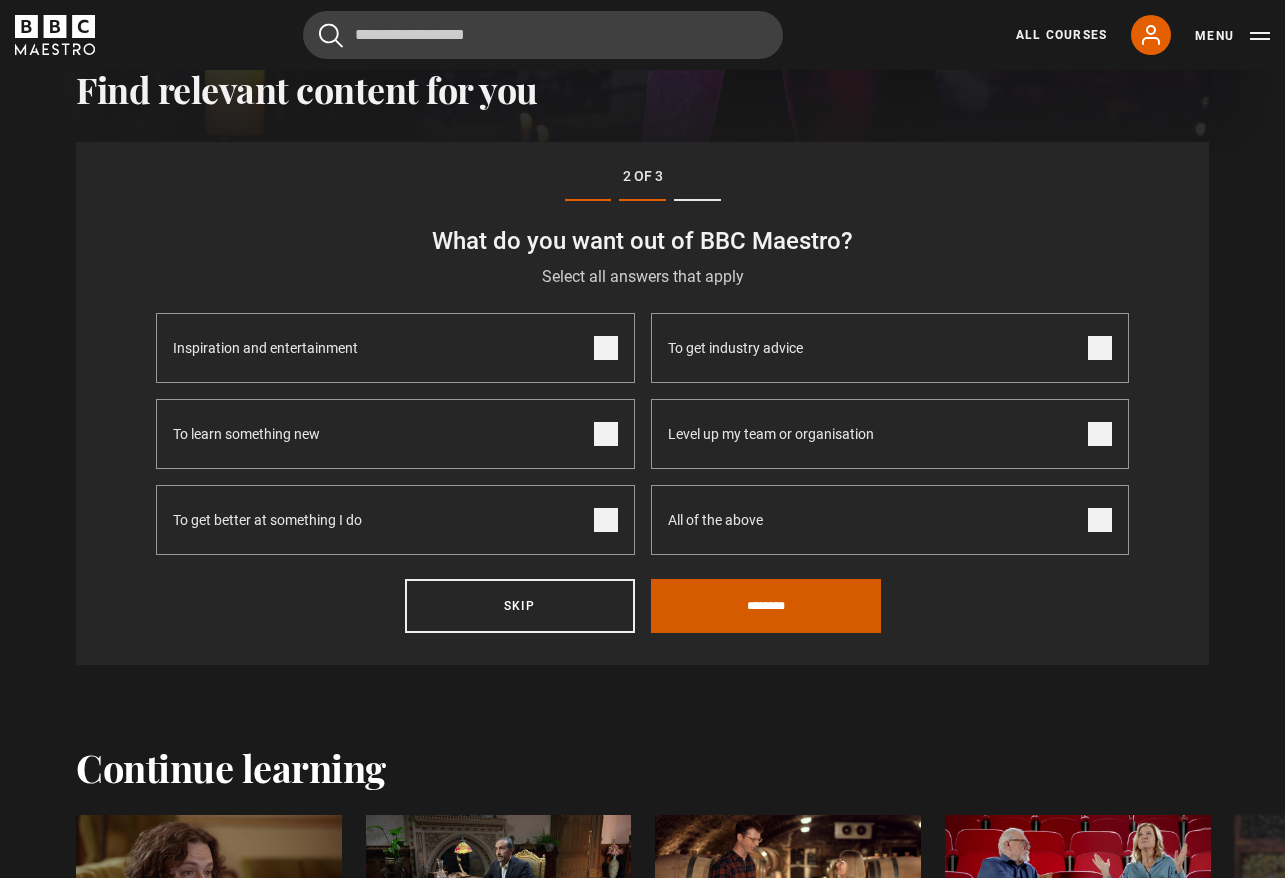 click on "********" at bounding box center [766, 606] 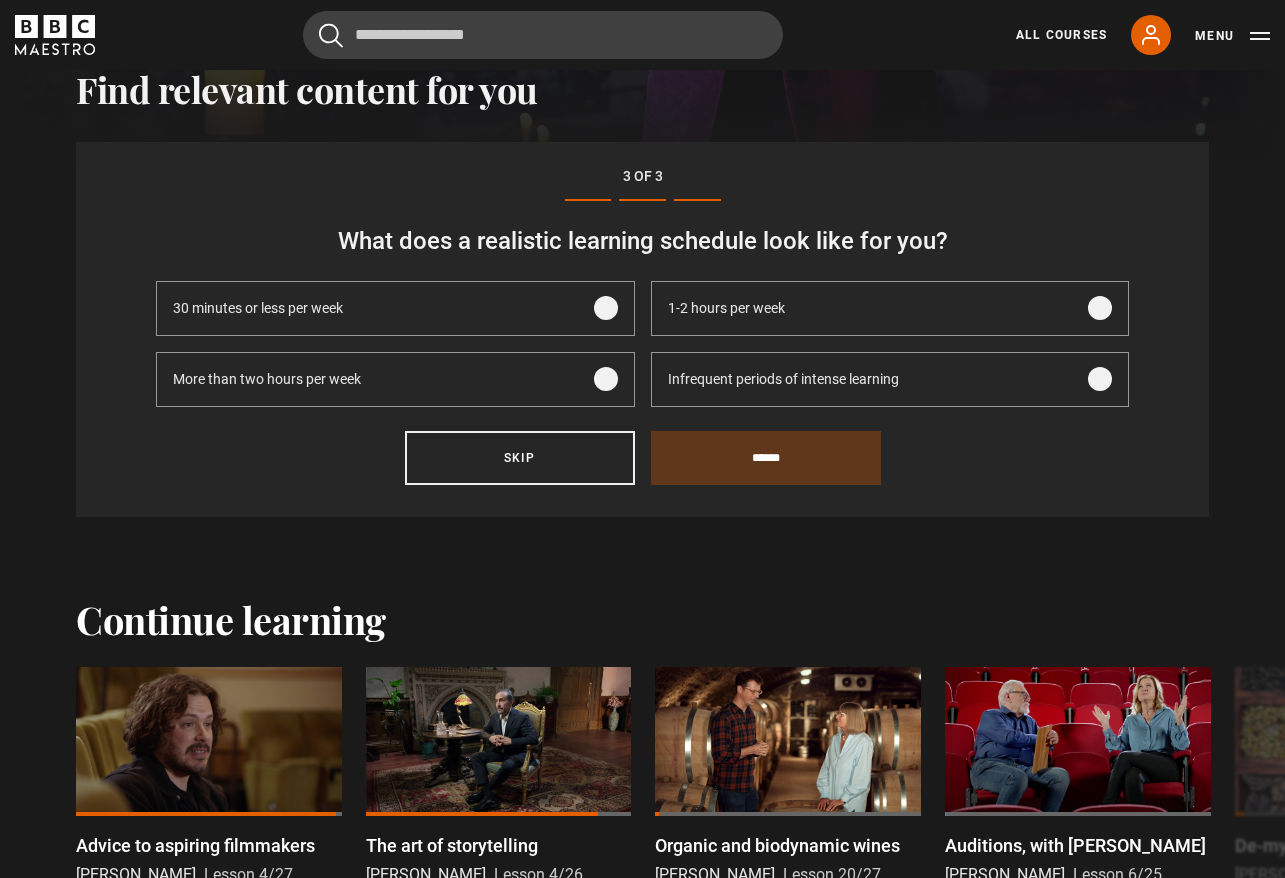 click on "30 minutes or less per week" at bounding box center [395, 308] 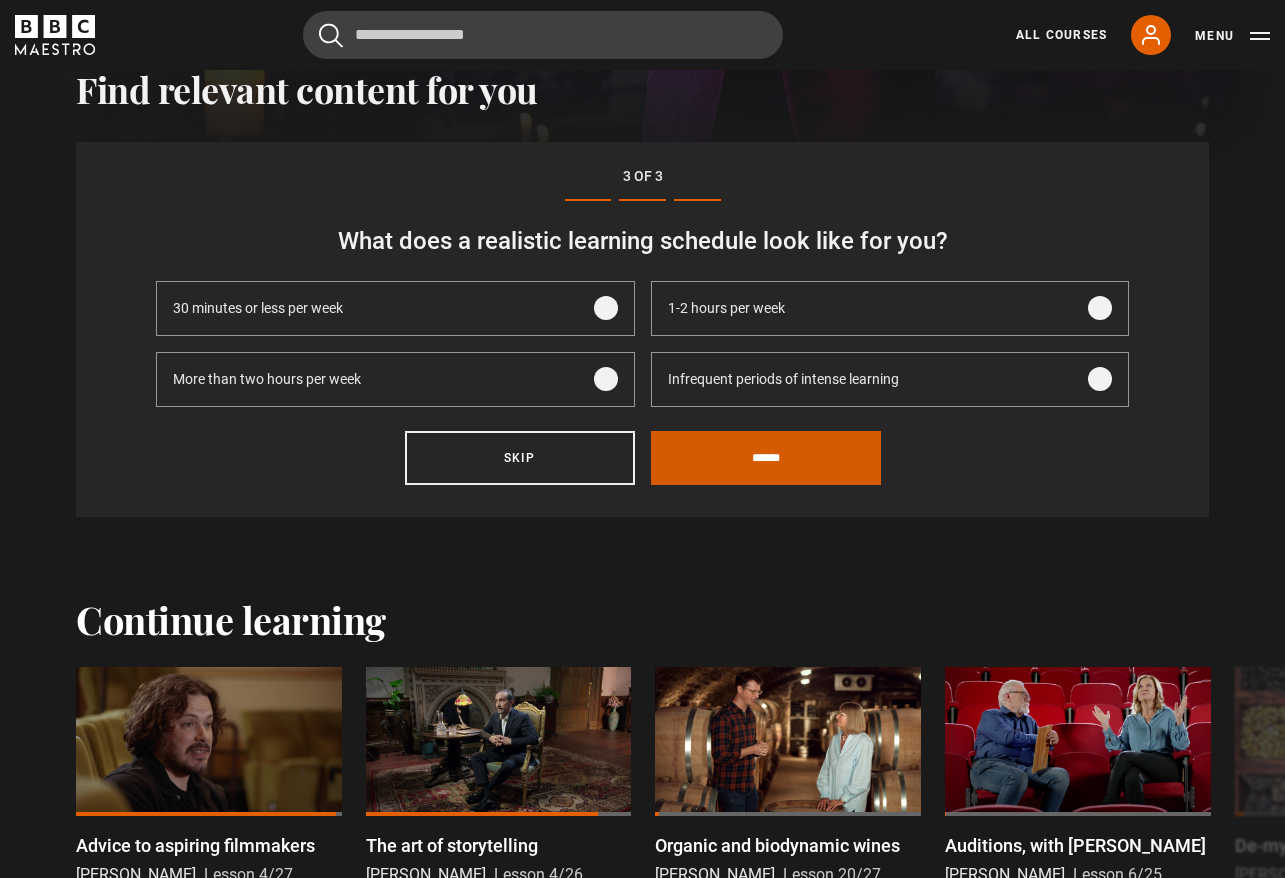 click on "******" at bounding box center (766, 458) 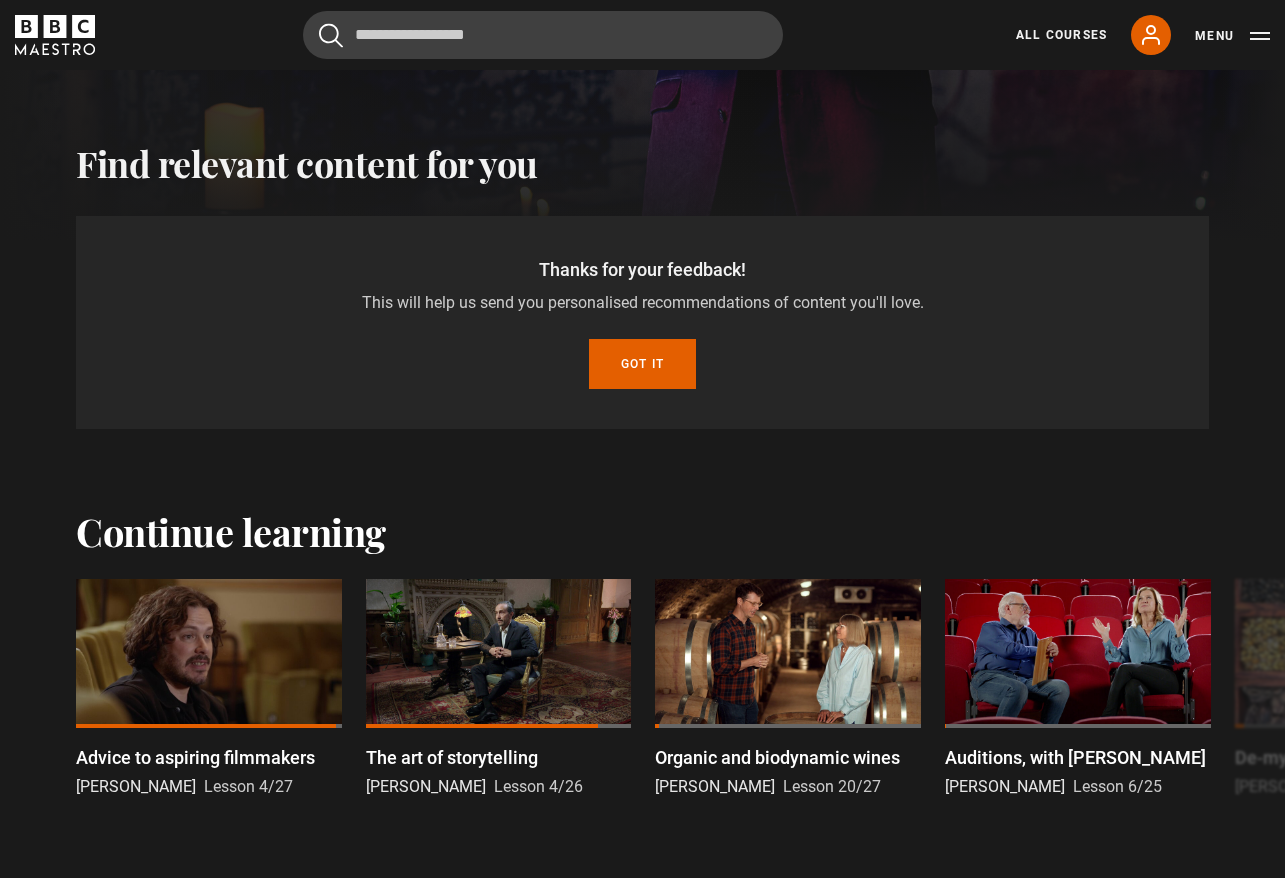 scroll, scrollTop: 751, scrollLeft: 0, axis: vertical 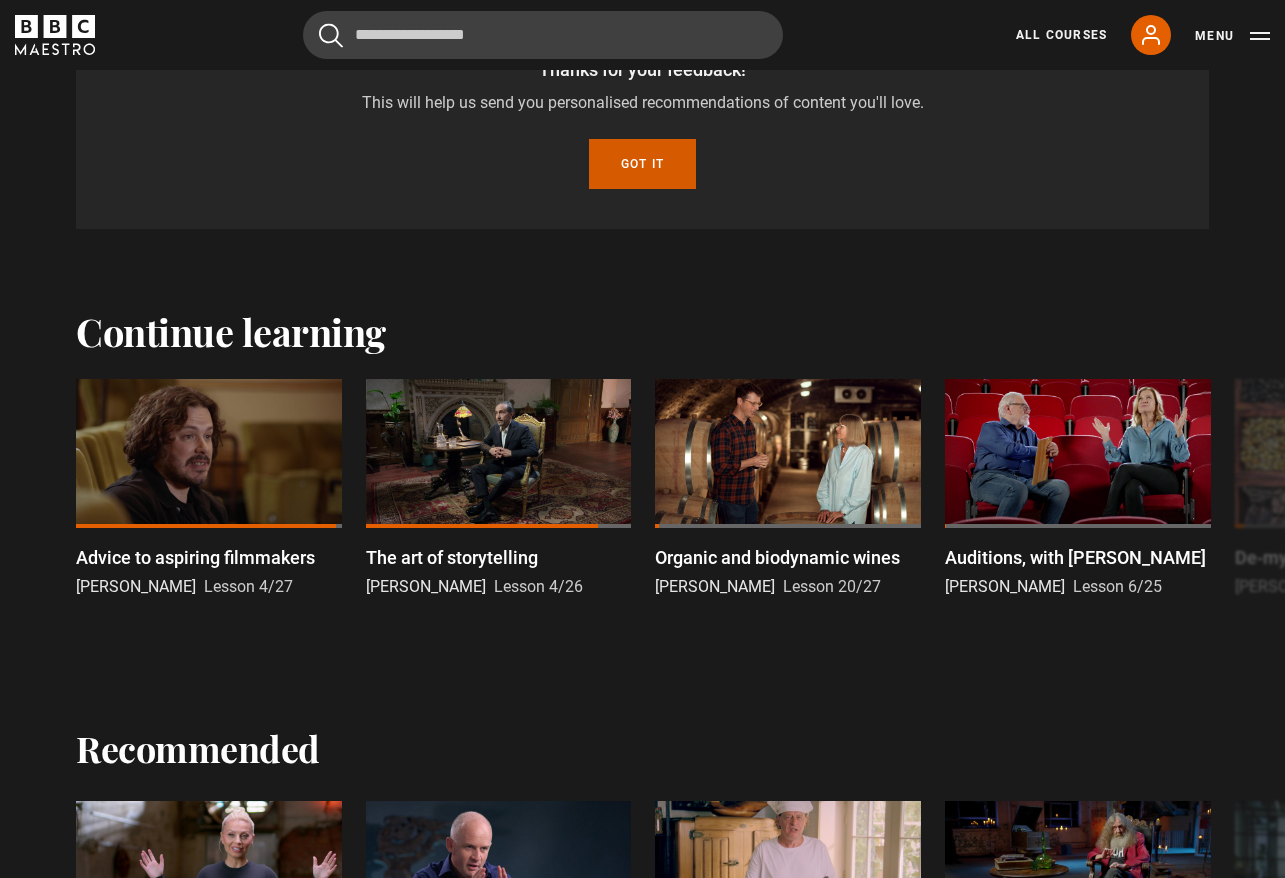 click on "Got it" at bounding box center [642, 164] 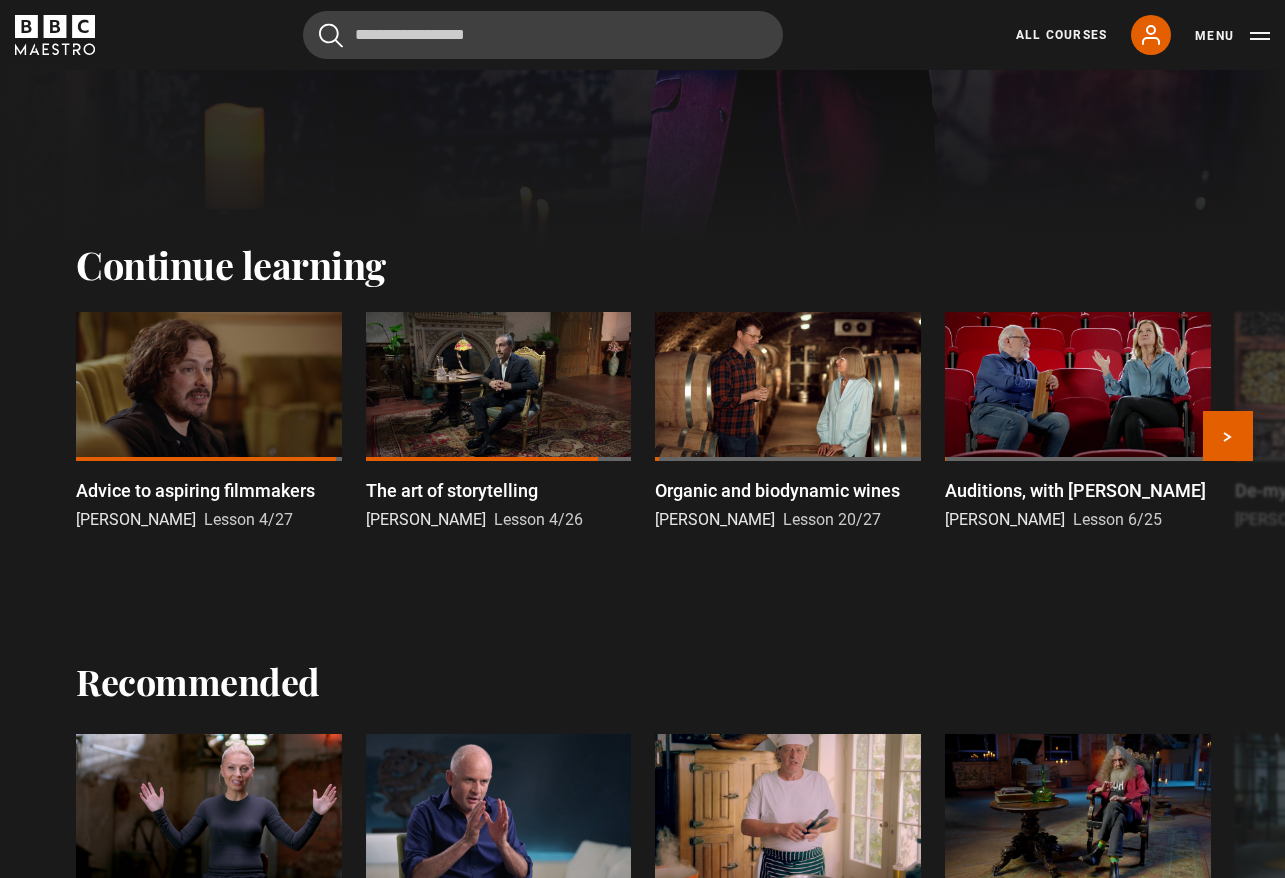 scroll, scrollTop: 651, scrollLeft: 0, axis: vertical 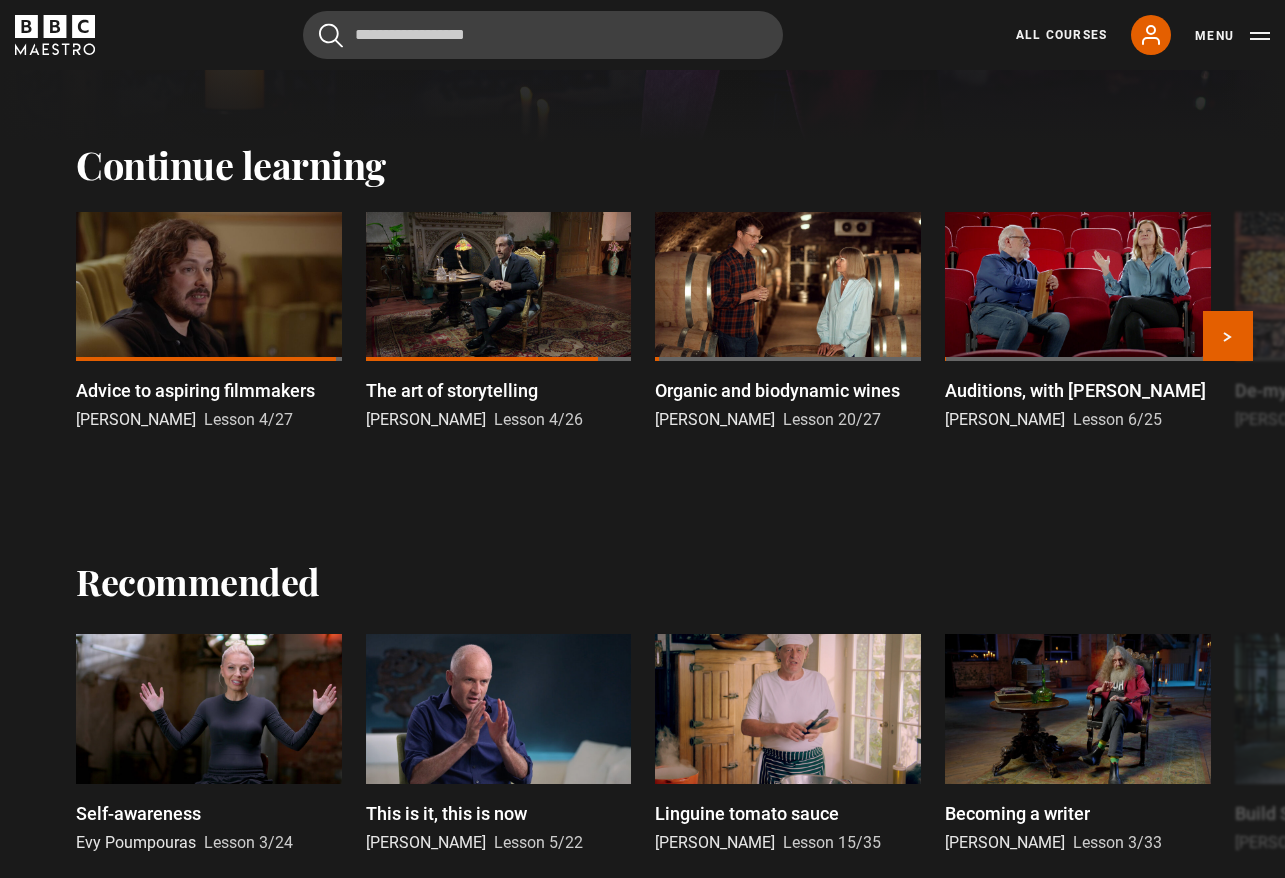 click at bounding box center [209, 286] 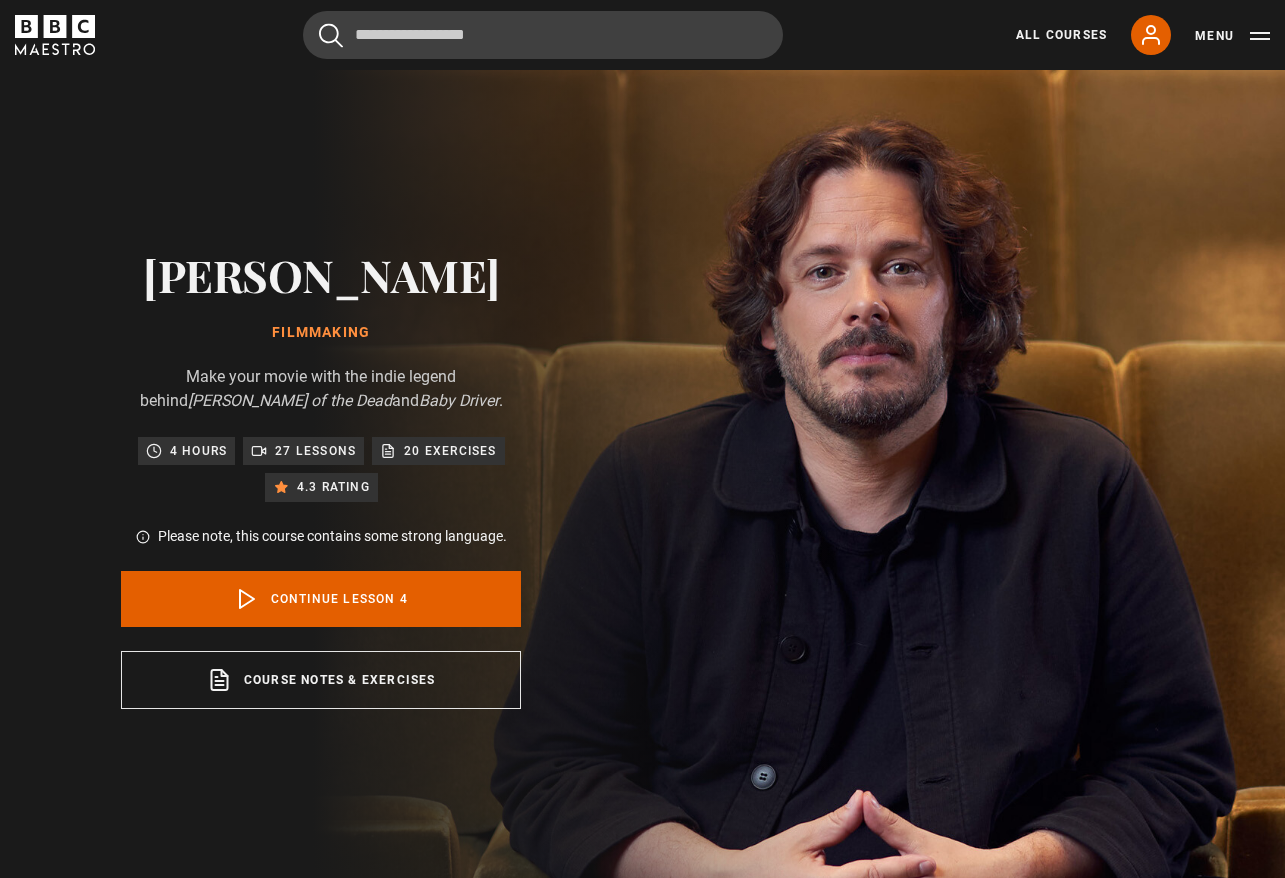 scroll, scrollTop: 888, scrollLeft: 0, axis: vertical 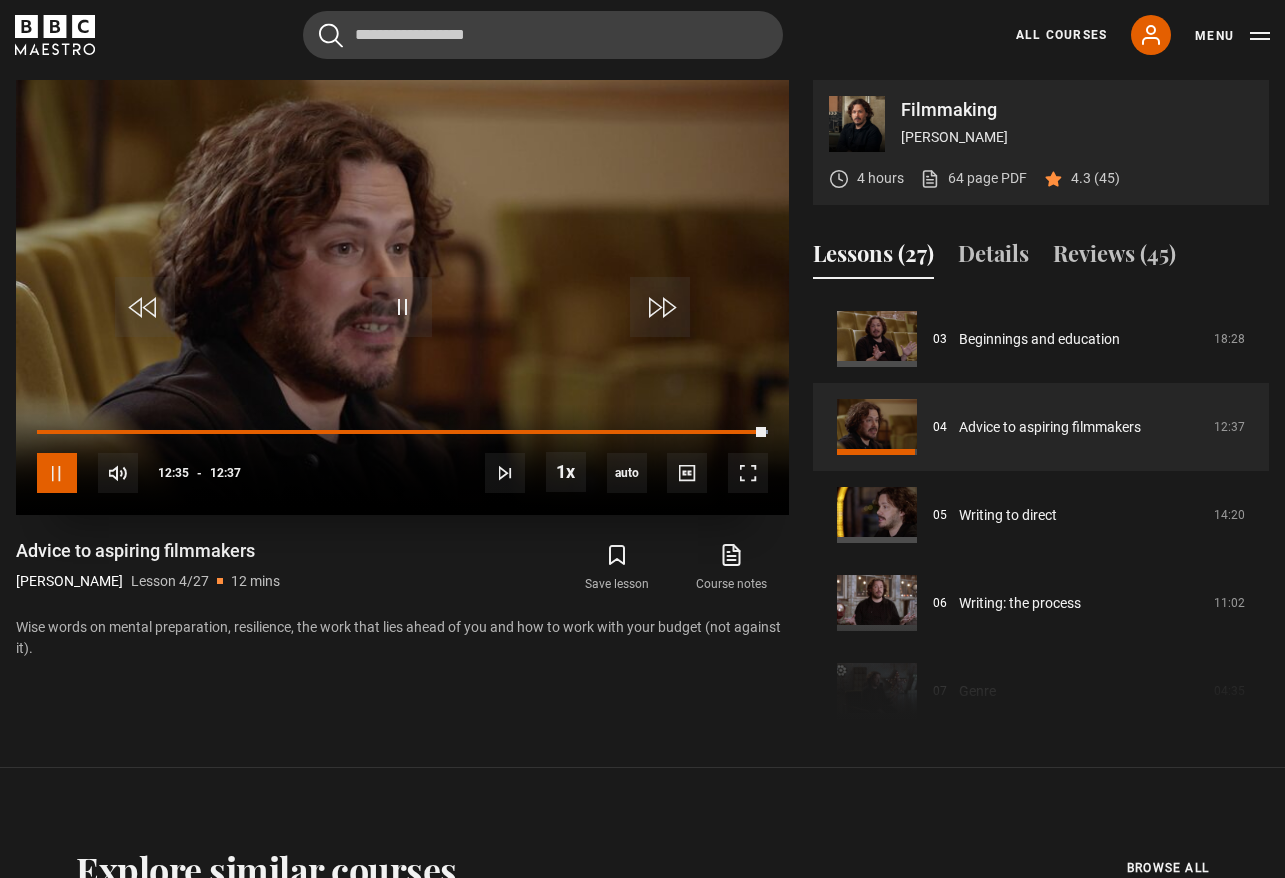 click at bounding box center [57, 473] 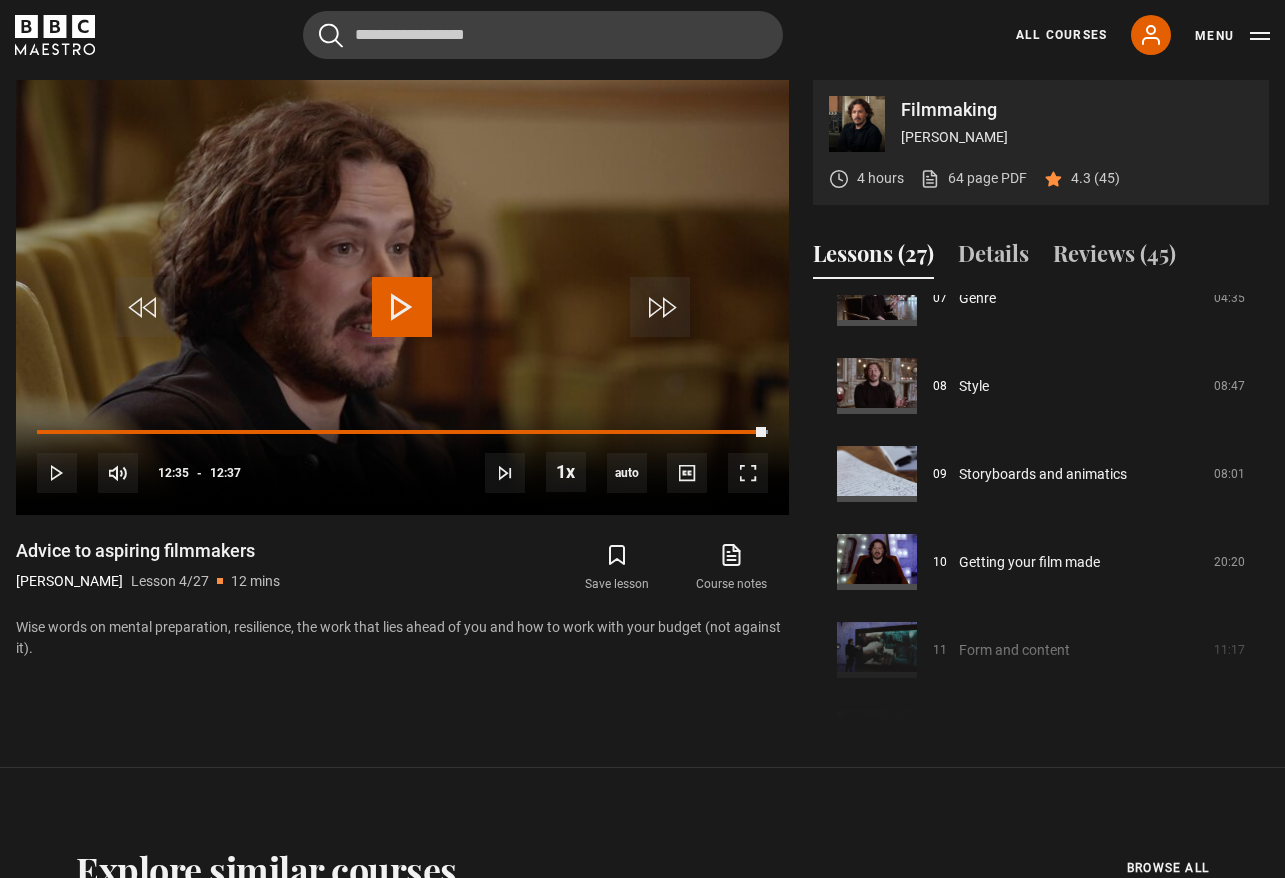 scroll, scrollTop: 864, scrollLeft: 0, axis: vertical 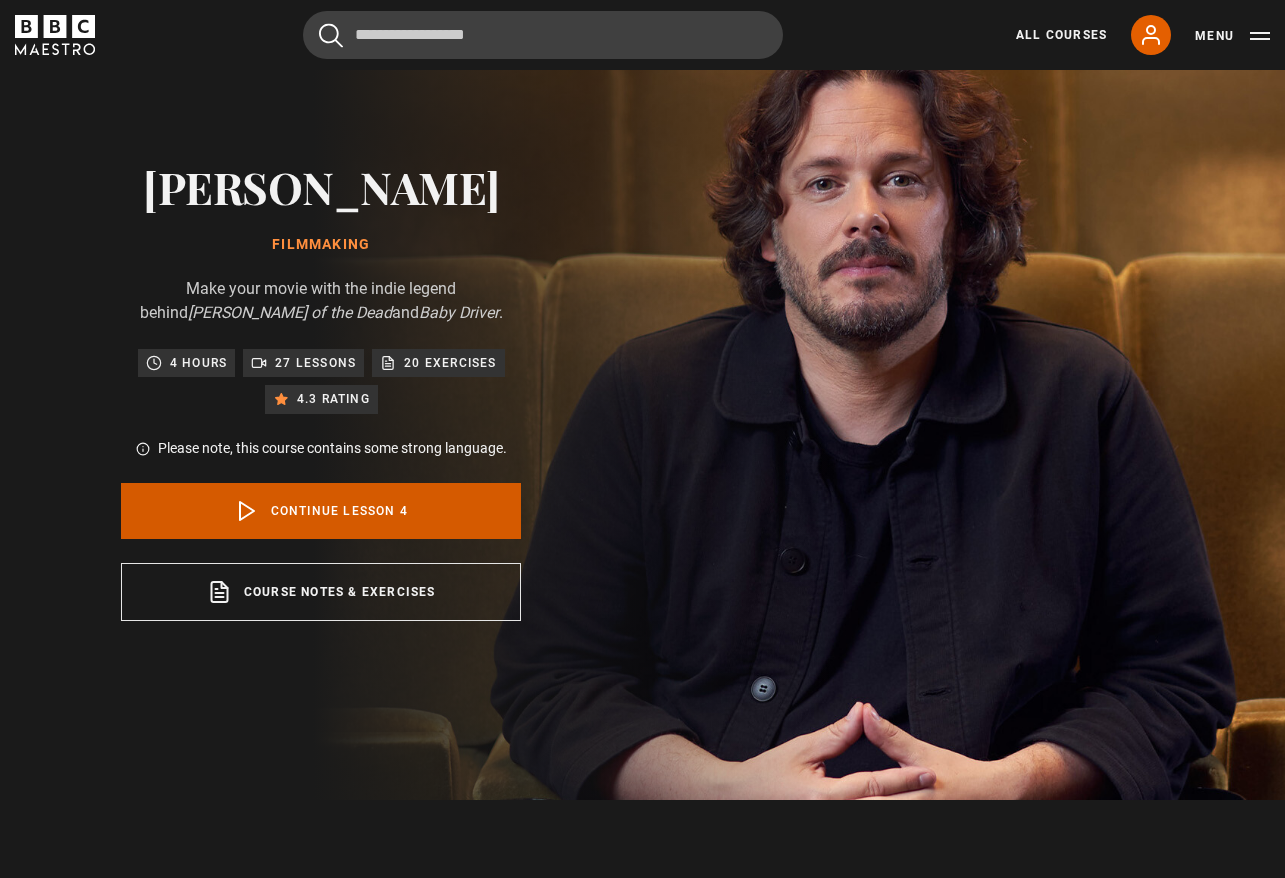 click 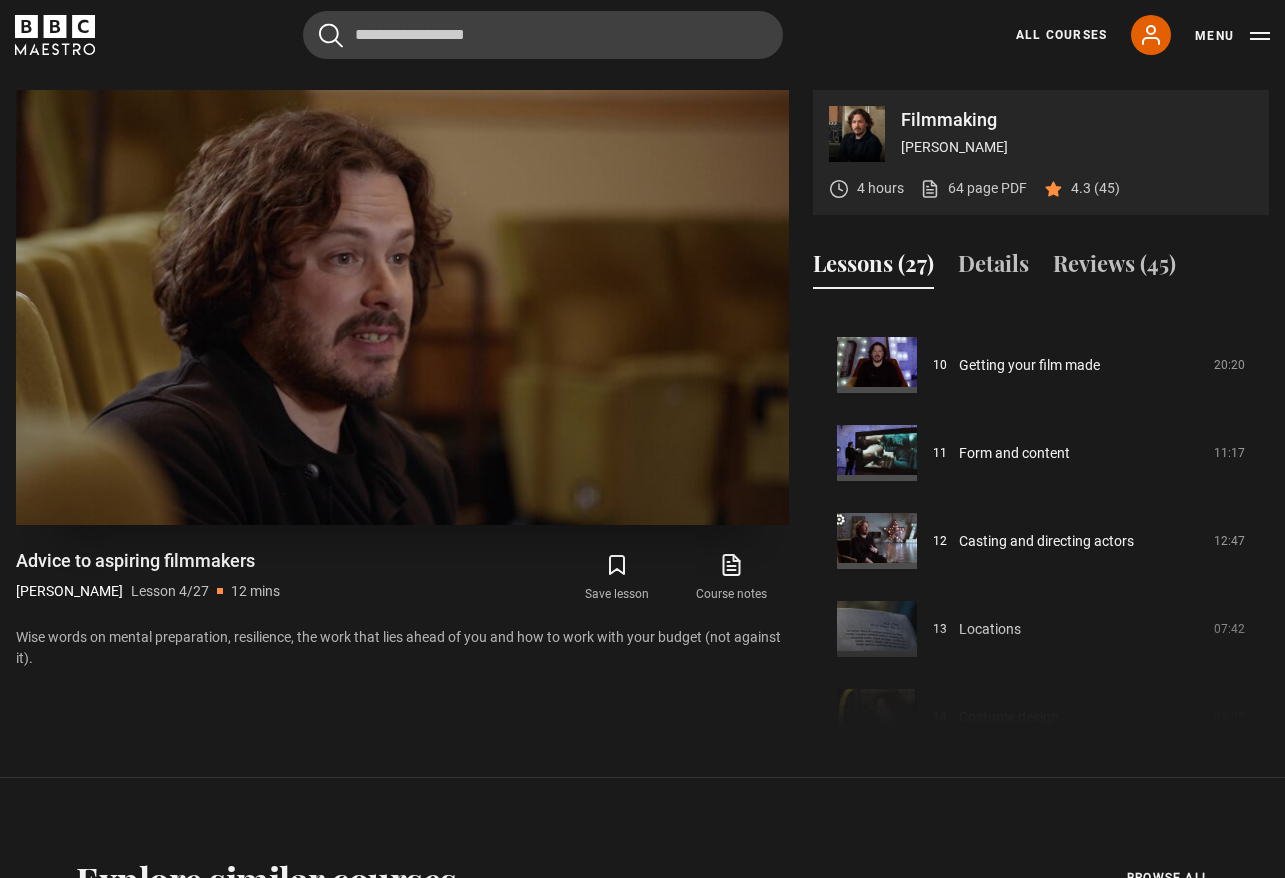 scroll, scrollTop: 888, scrollLeft: 0, axis: vertical 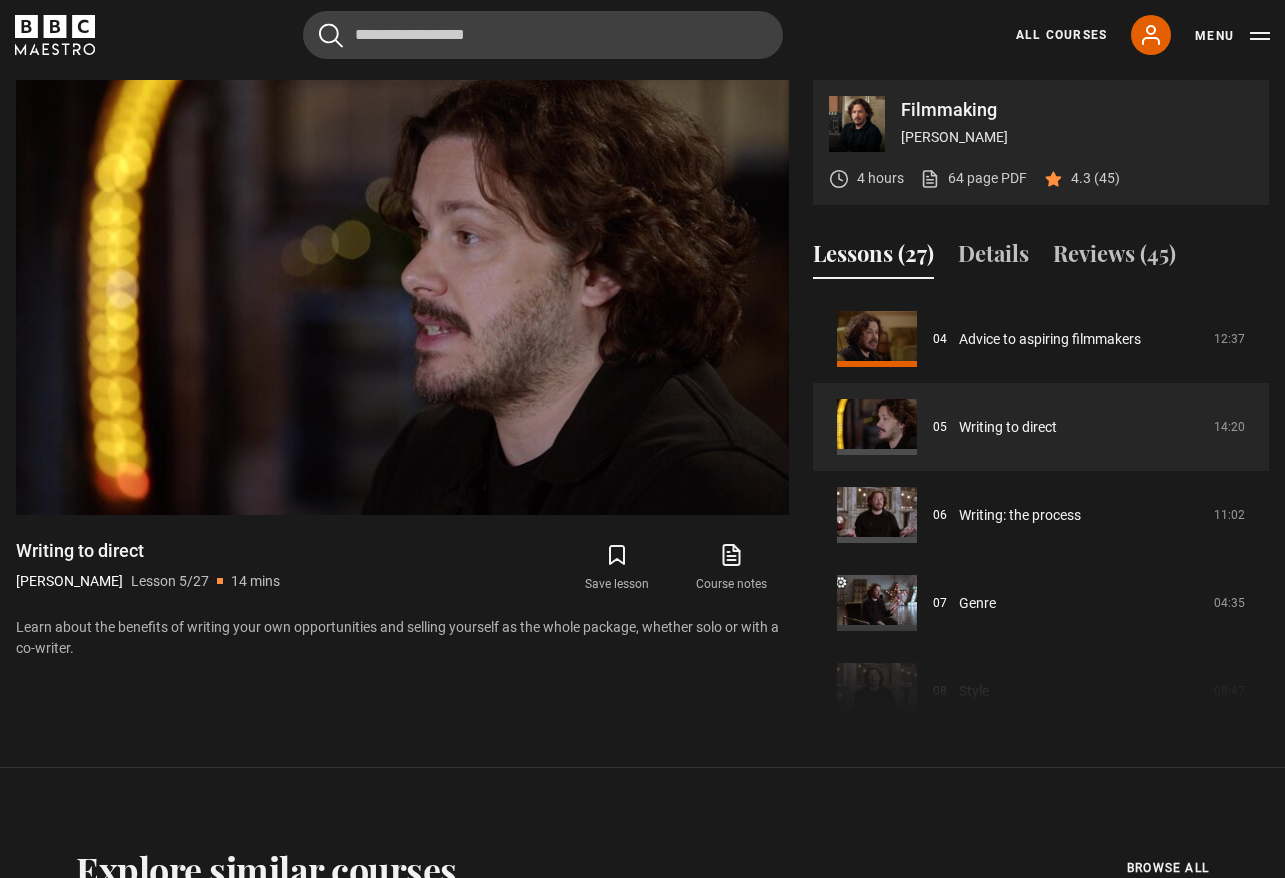 click on "Save lesson
Course notes
opens in new tab" at bounding box center (599, 568) 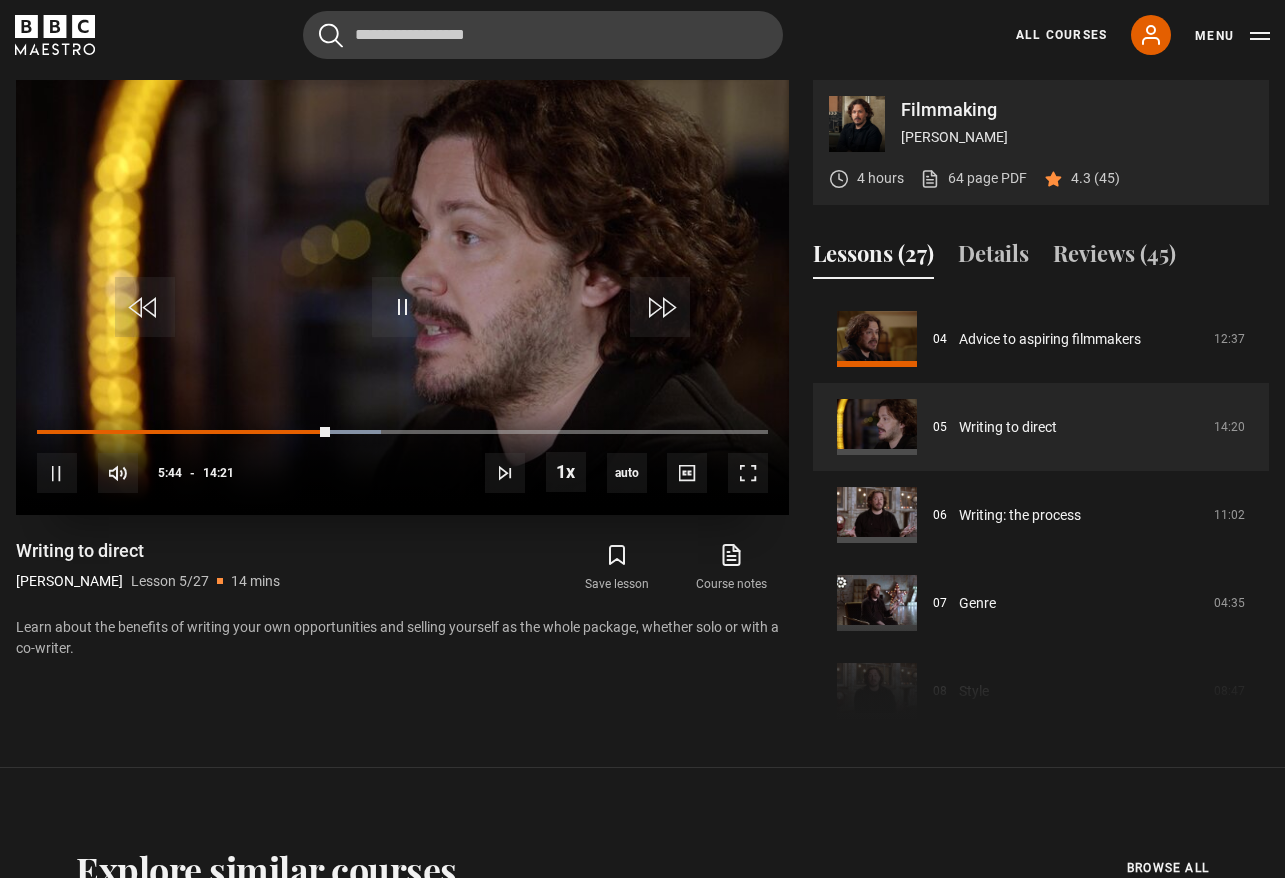 click on "10s Skip Back 10 seconds Pause 10s Skip Forward 10 seconds Loaded :  47.04% 08:47 05:44 Pause Mute 100% Current Time  5:44 - Duration  14:21
[PERSON_NAME]
Lesson 5
Writing to direct
1x Playback Rate 2x 1.5x 1x , selected 0.5x auto Quality 360p 720p 1080p 2160p Auto , selected Captions captions off , selected English  Captions" at bounding box center (402, 459) 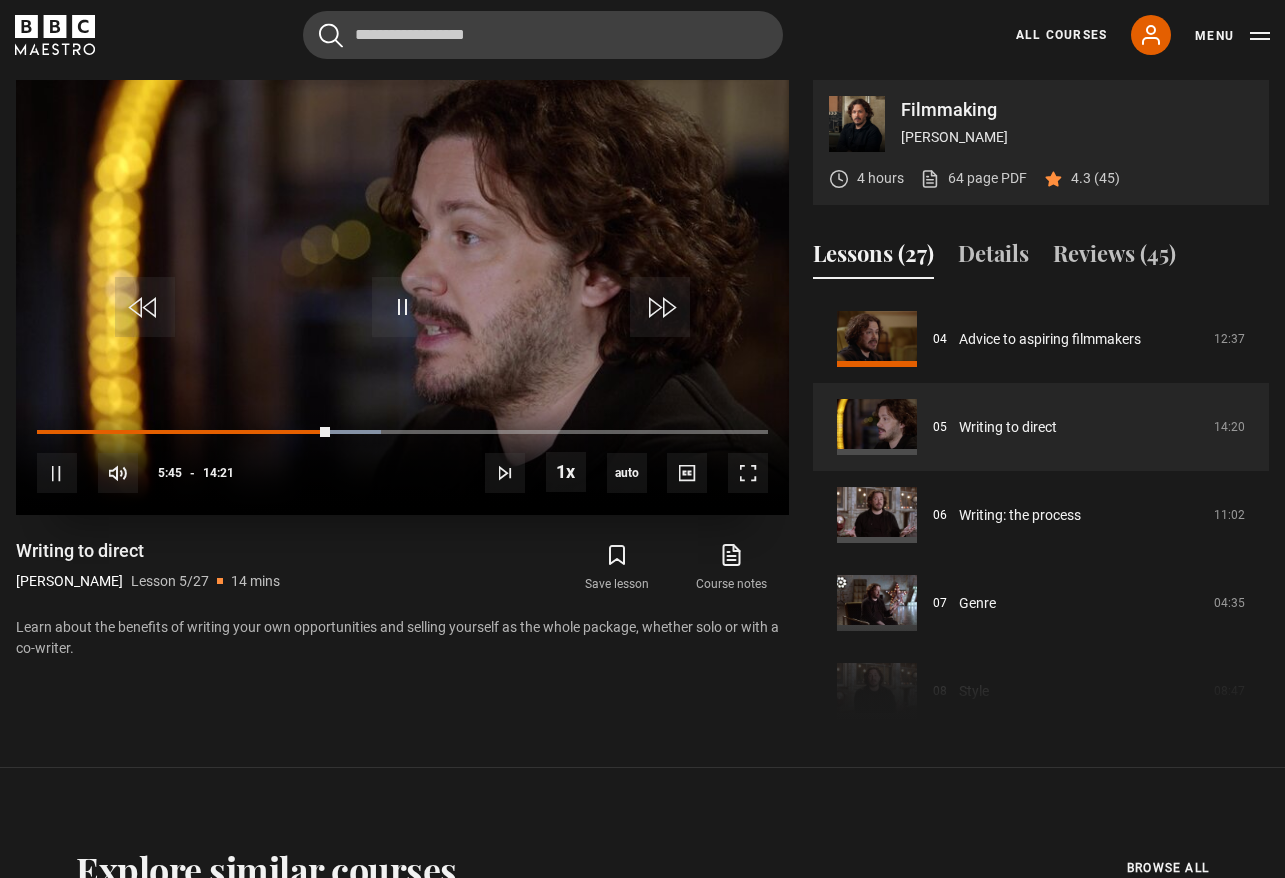 drag, startPoint x: 284, startPoint y: 421, endPoint x: 285, endPoint y: 434, distance: 13.038404 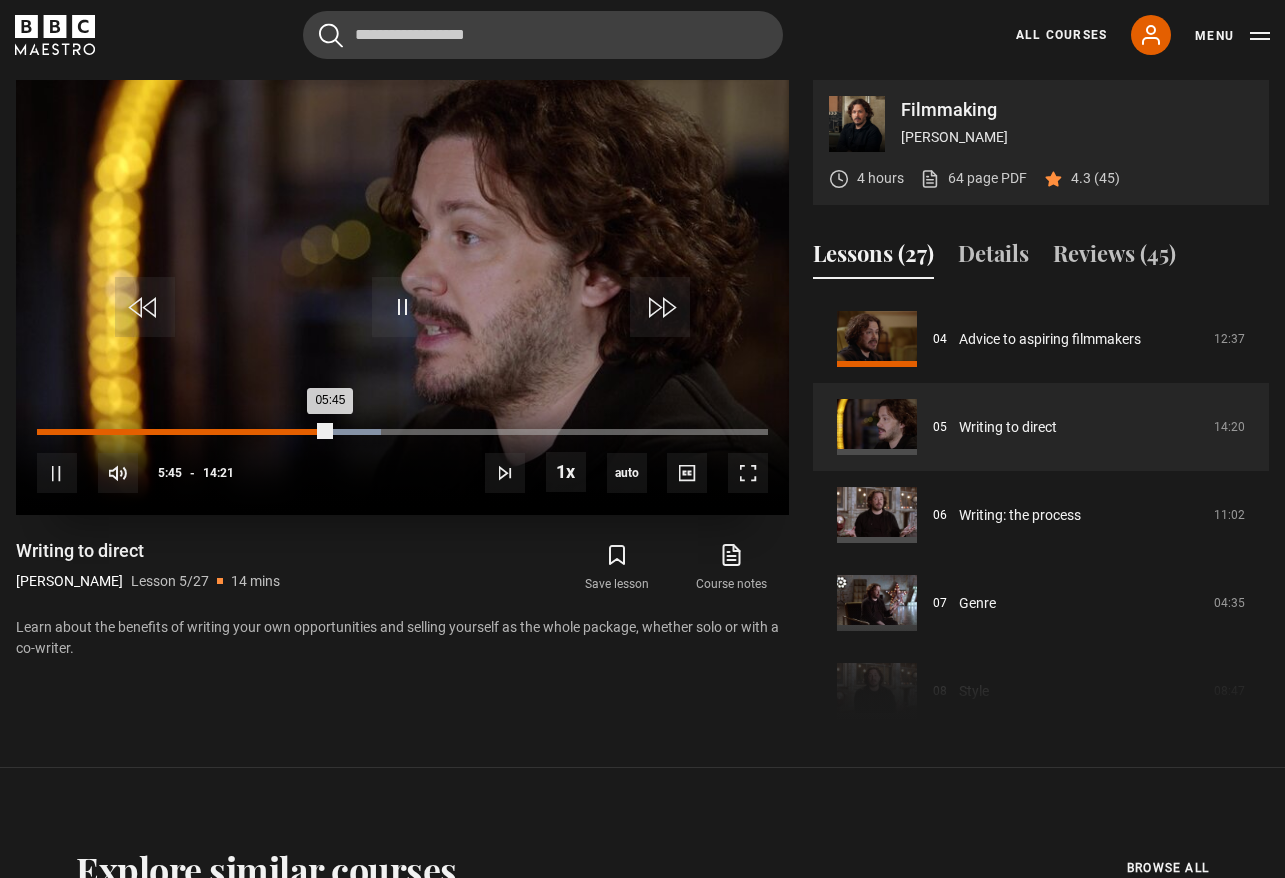 click on "Loaded :  47.04% 04:52 05:45" at bounding box center (402, 432) 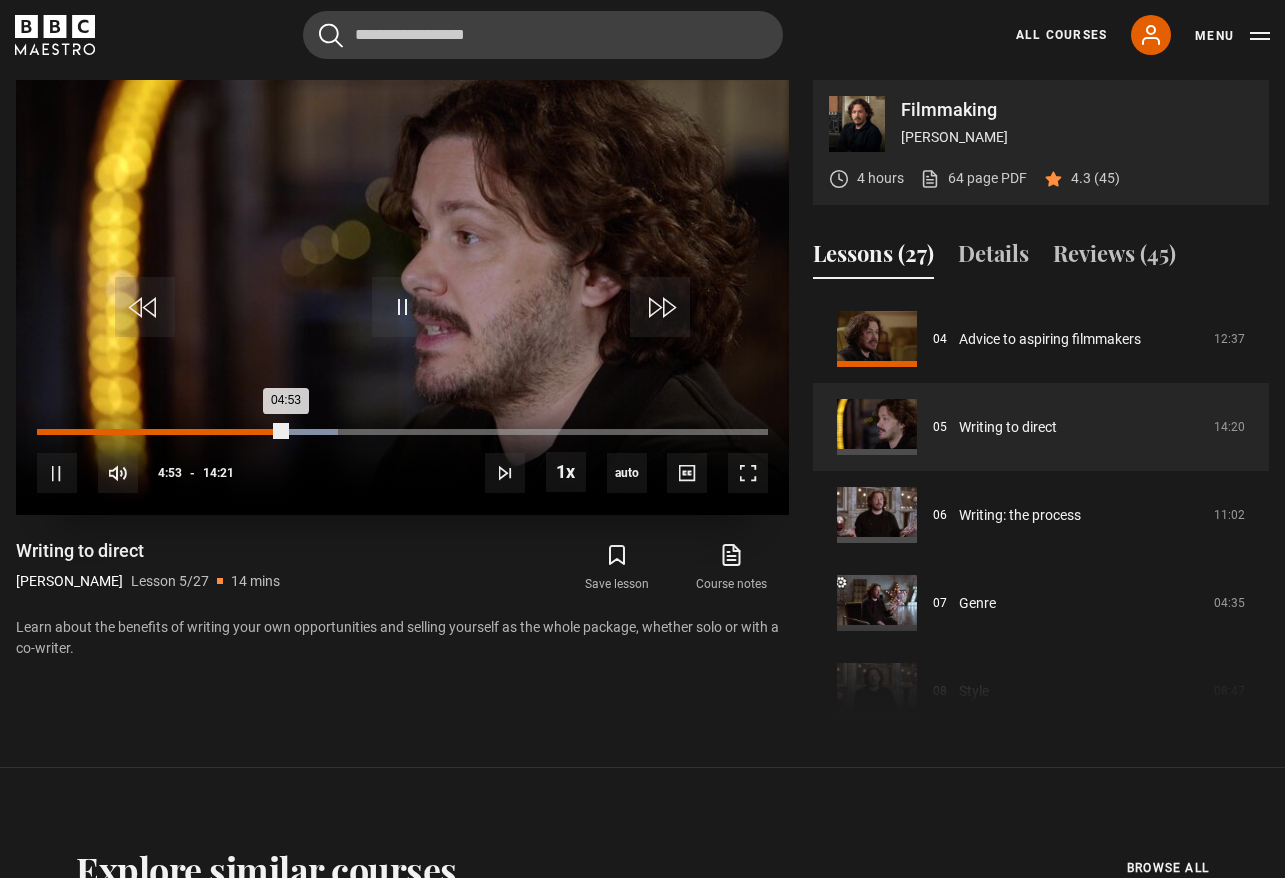 click on "Loaded :  41.23% 04:14 04:53" at bounding box center (402, 432) 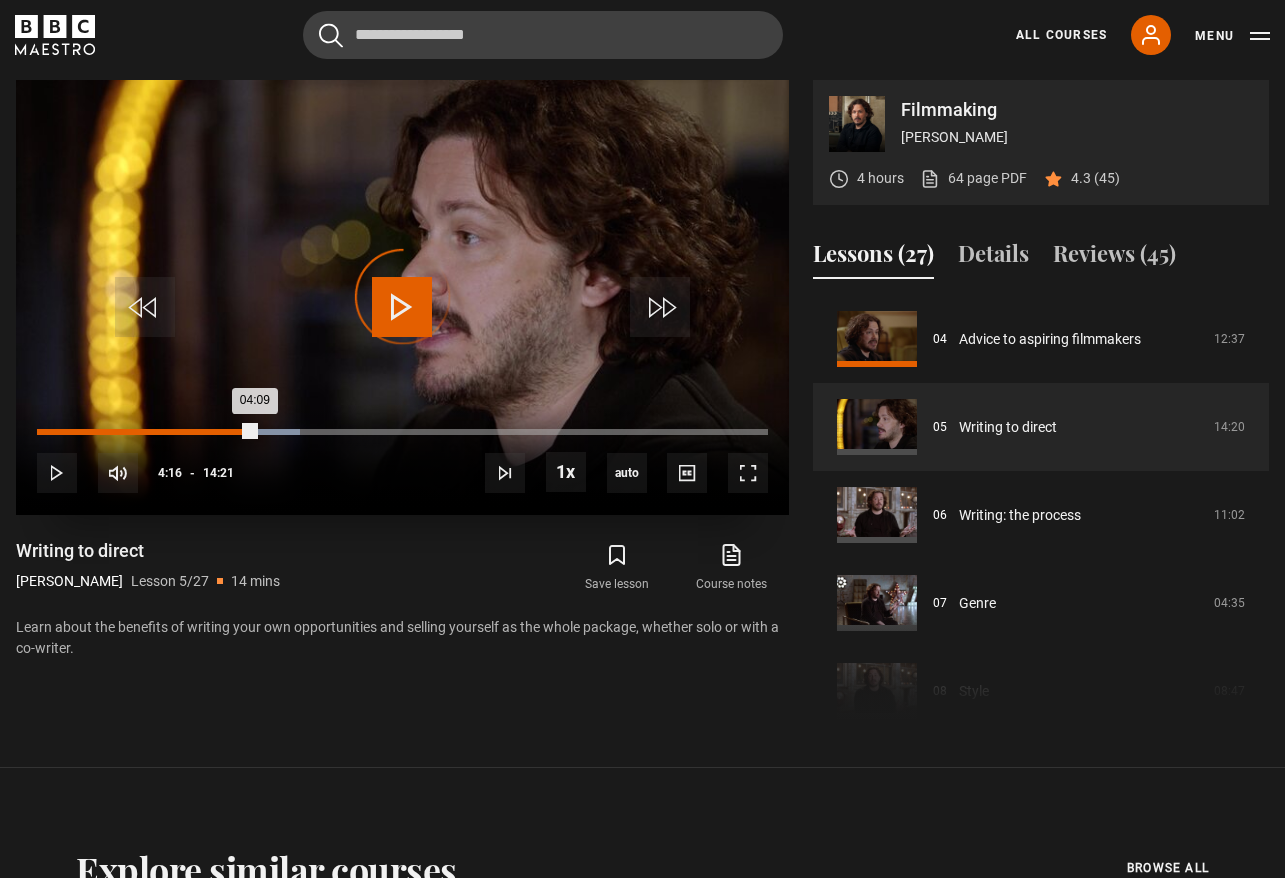 click on "Loaded :  36.00% 04:15 04:09" at bounding box center (402, 432) 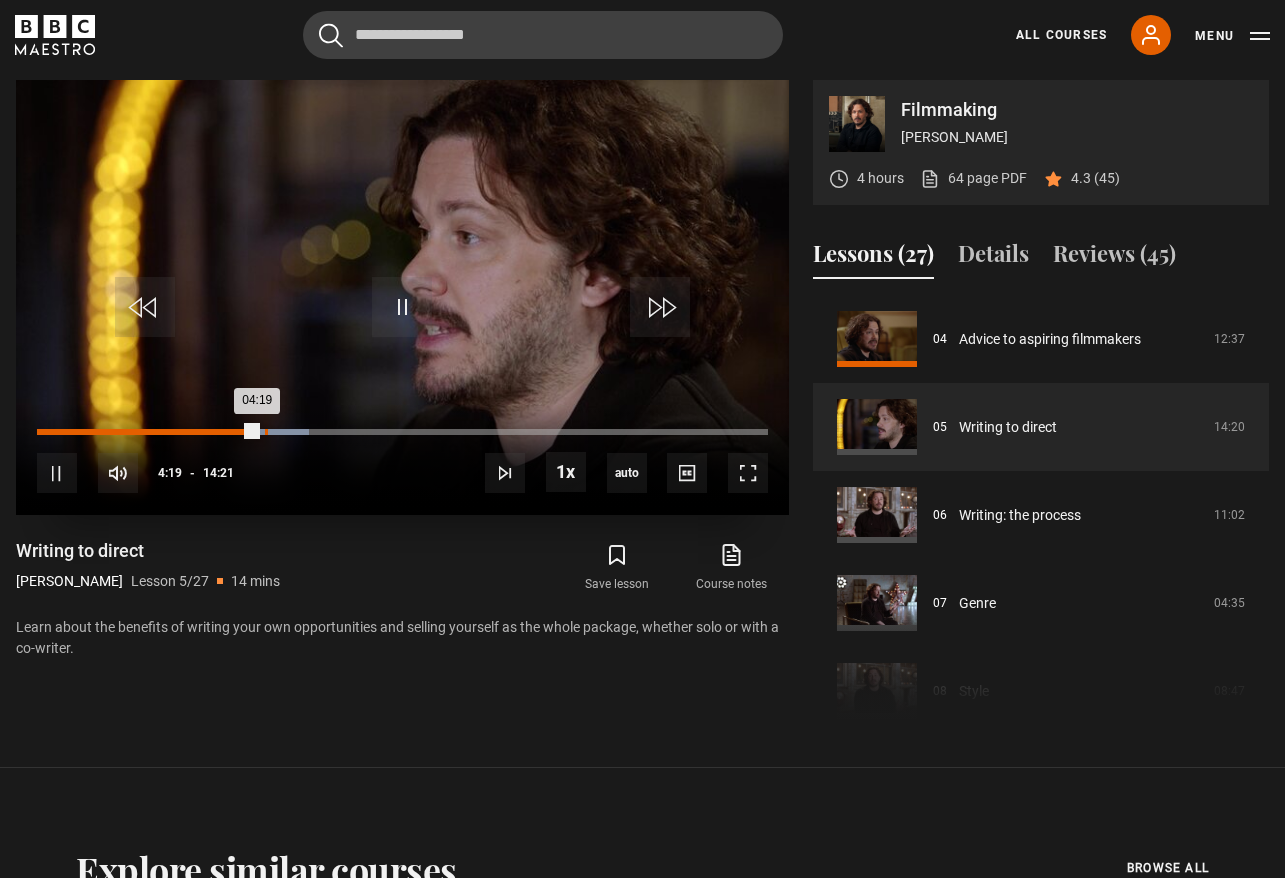 click on "Loaded :  37.17% 04:28 04:19" at bounding box center (402, 432) 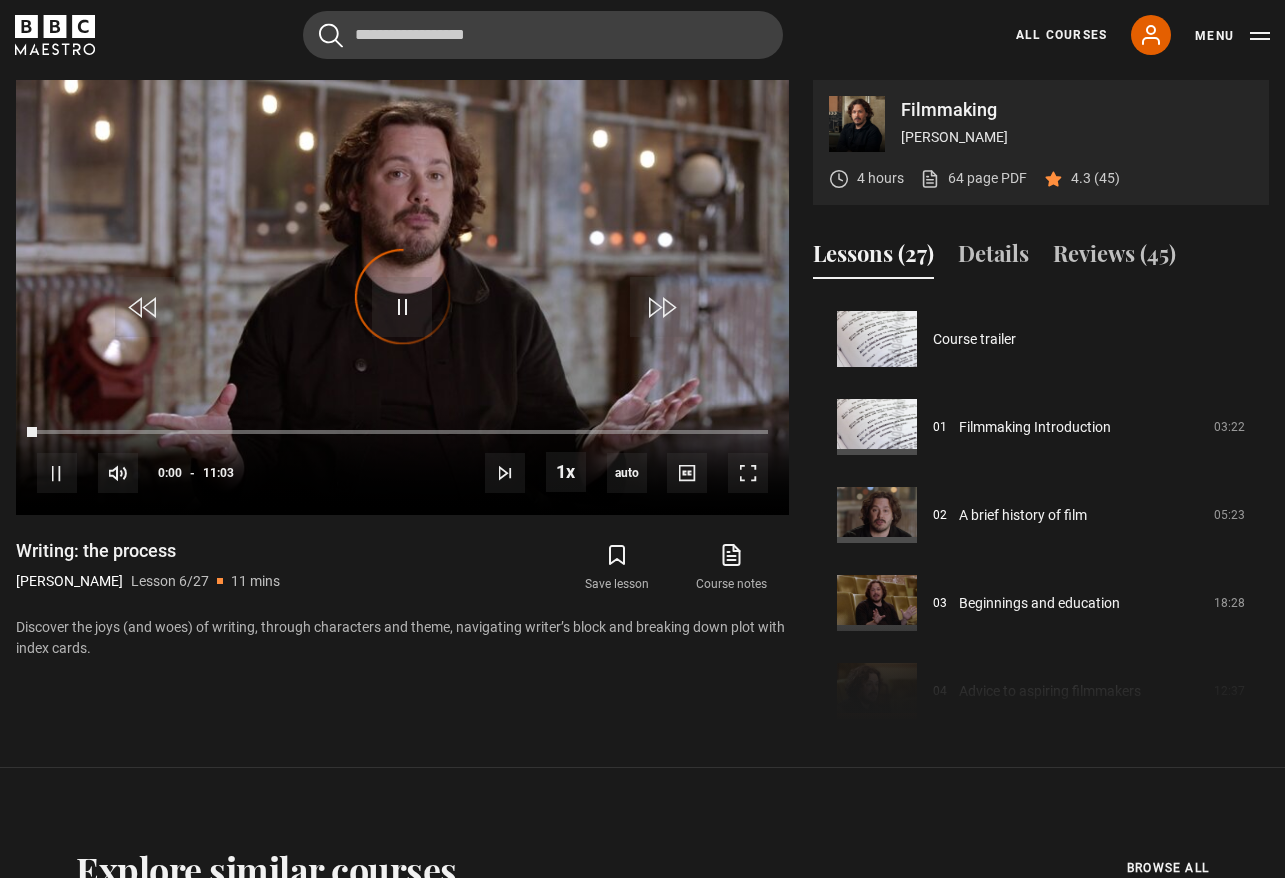 scroll, scrollTop: 440, scrollLeft: 0, axis: vertical 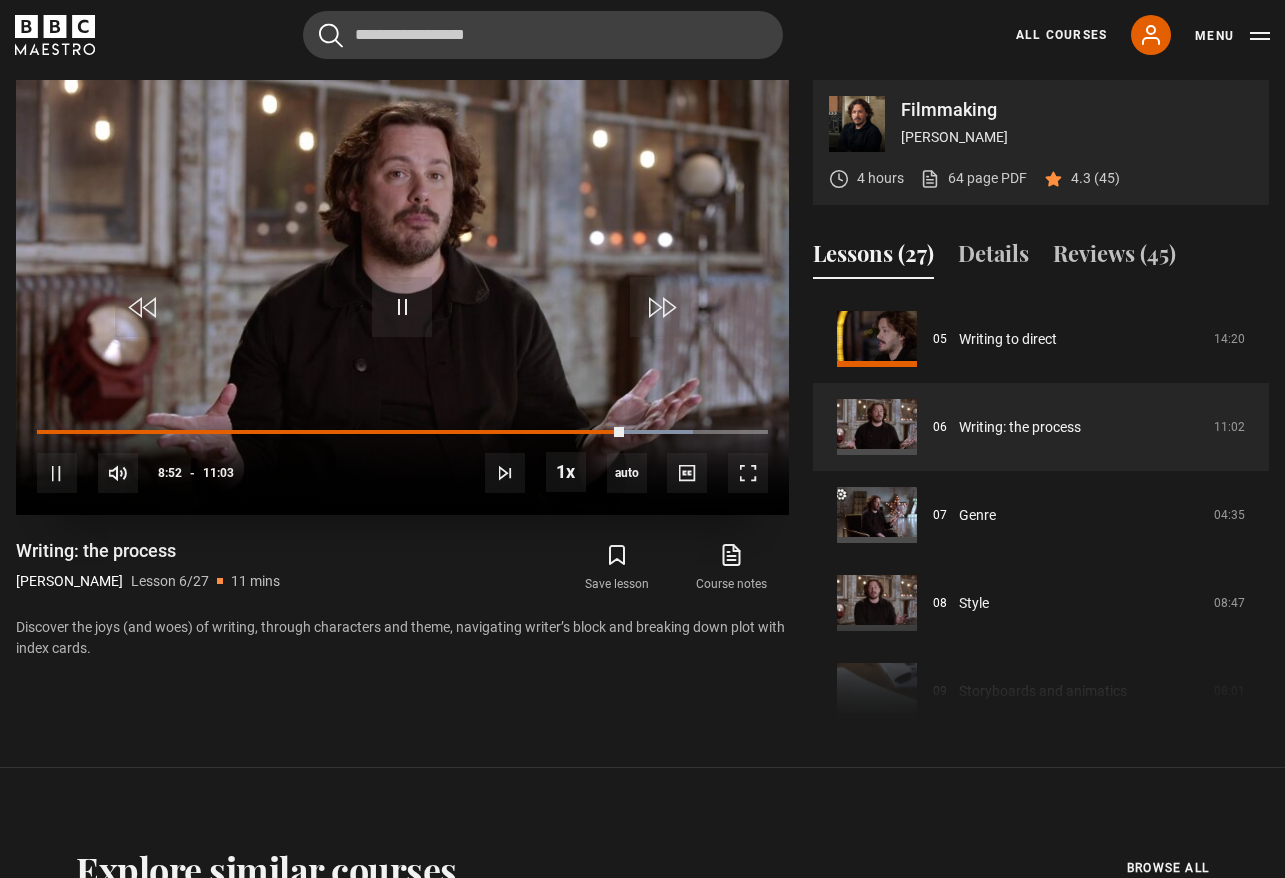 click at bounding box center (402, 297) 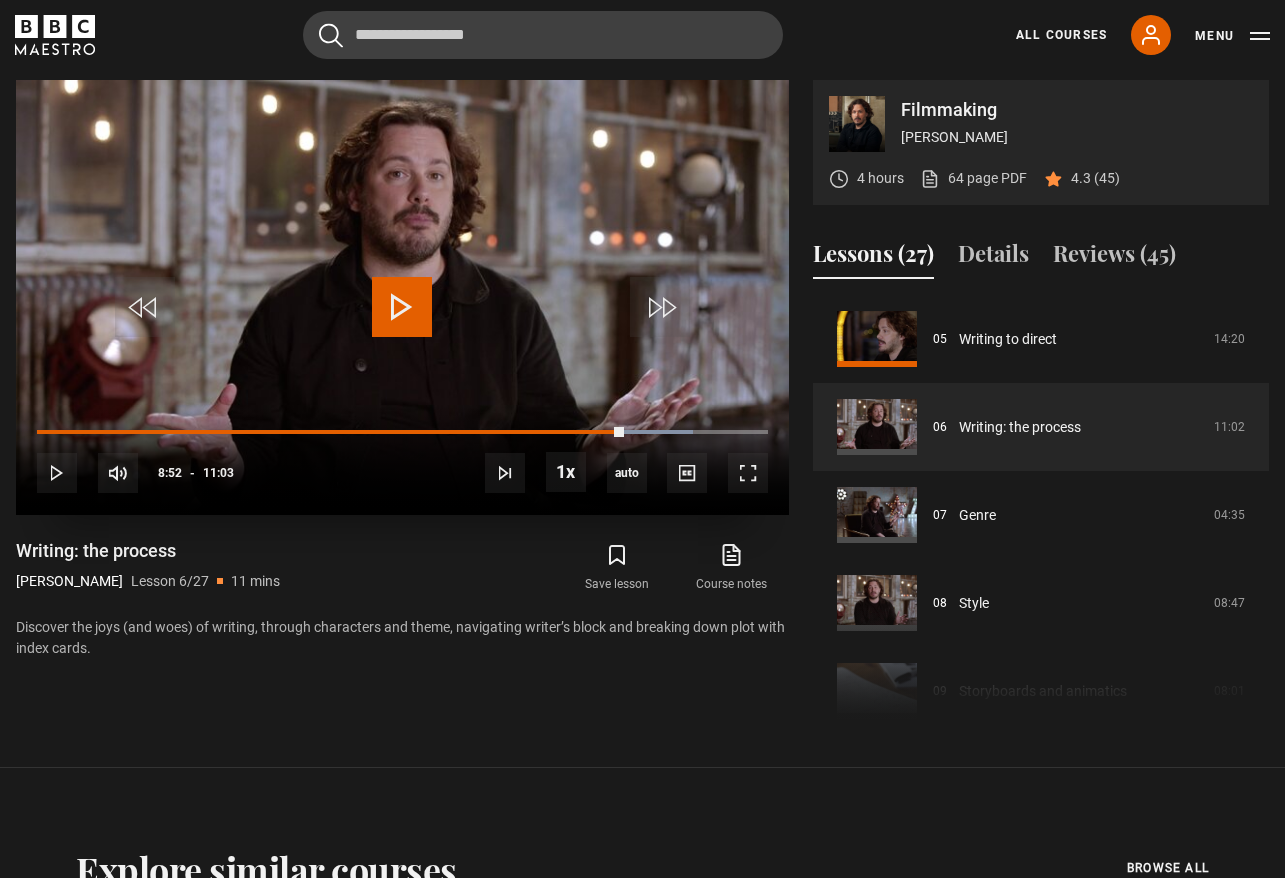 click at bounding box center [402, 307] 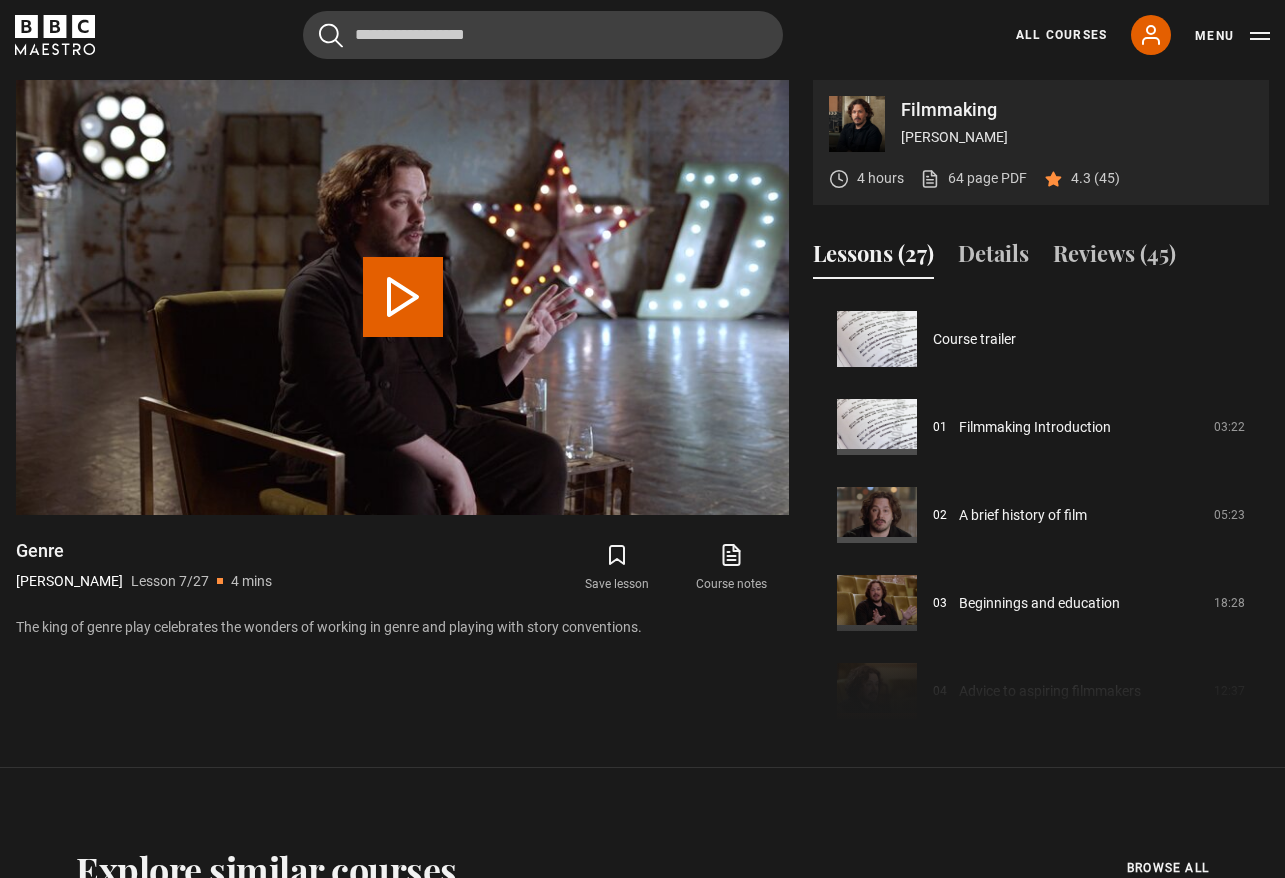 scroll, scrollTop: 528, scrollLeft: 0, axis: vertical 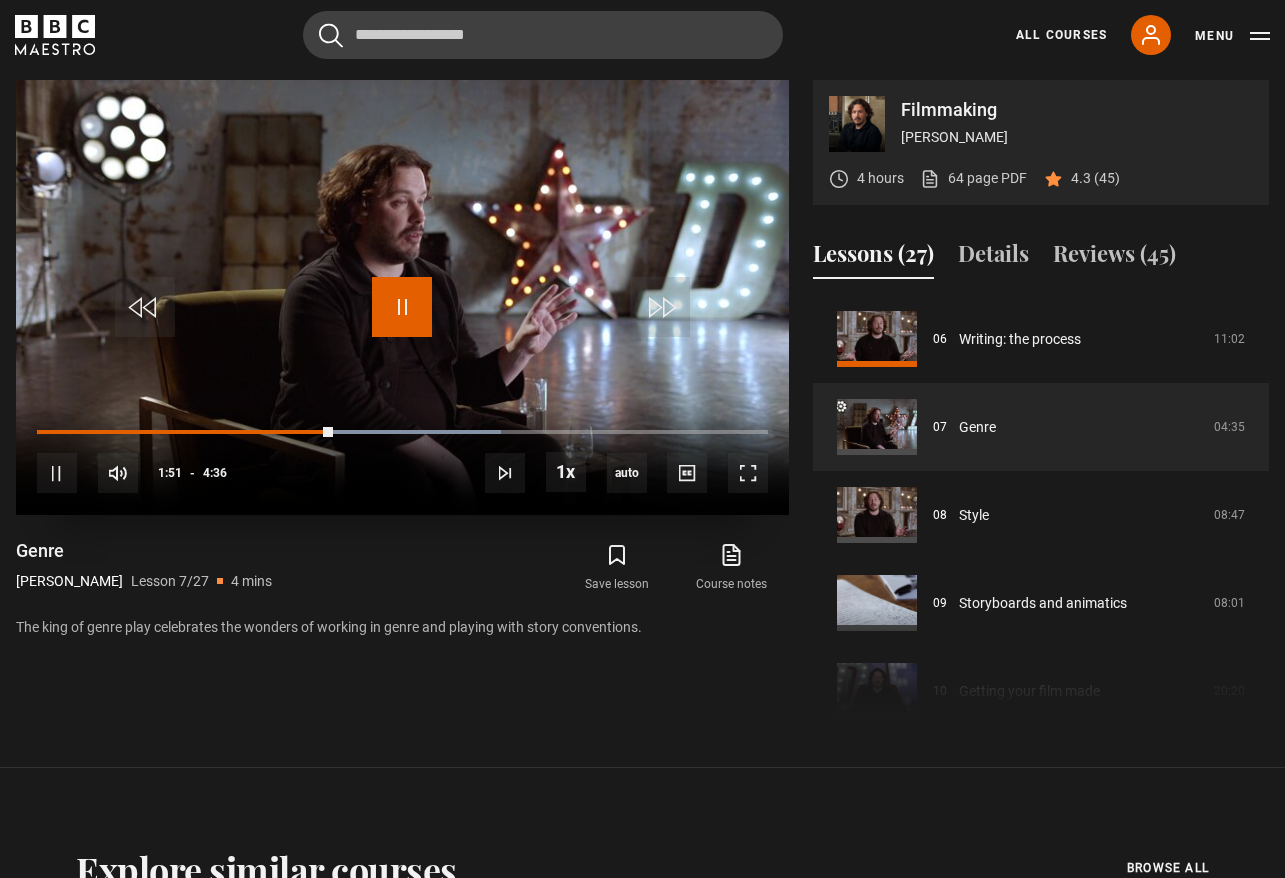 click at bounding box center (402, 307) 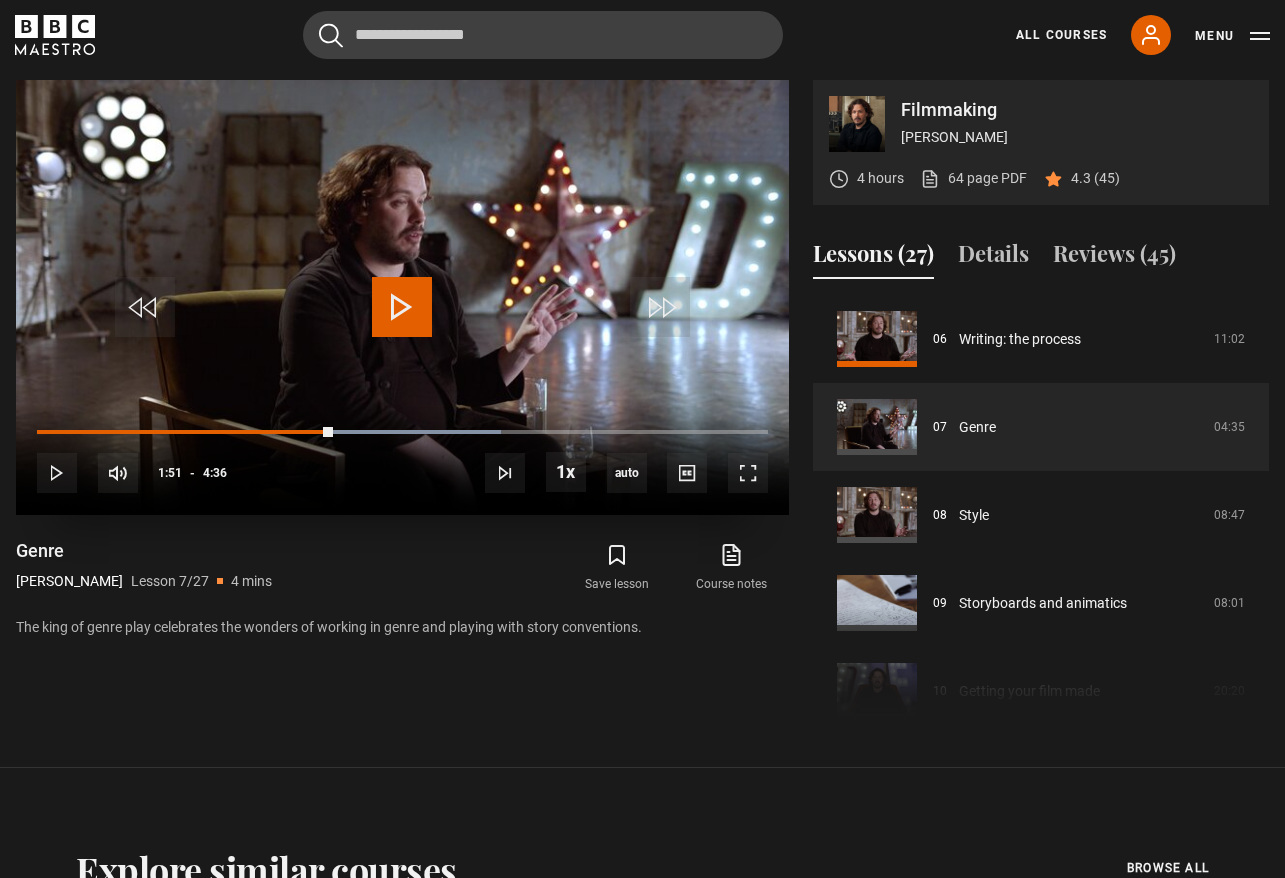 click at bounding box center [402, 307] 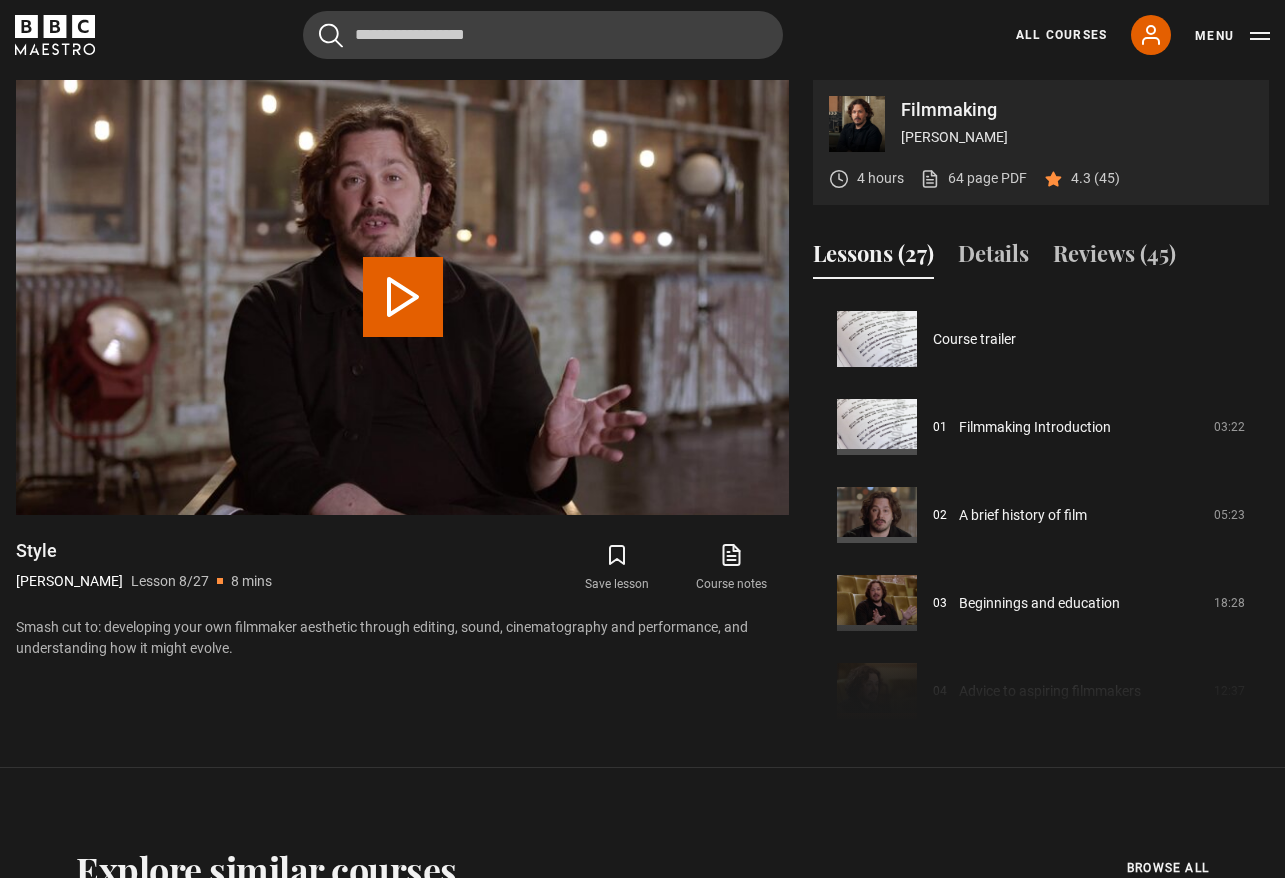 scroll, scrollTop: 616, scrollLeft: 0, axis: vertical 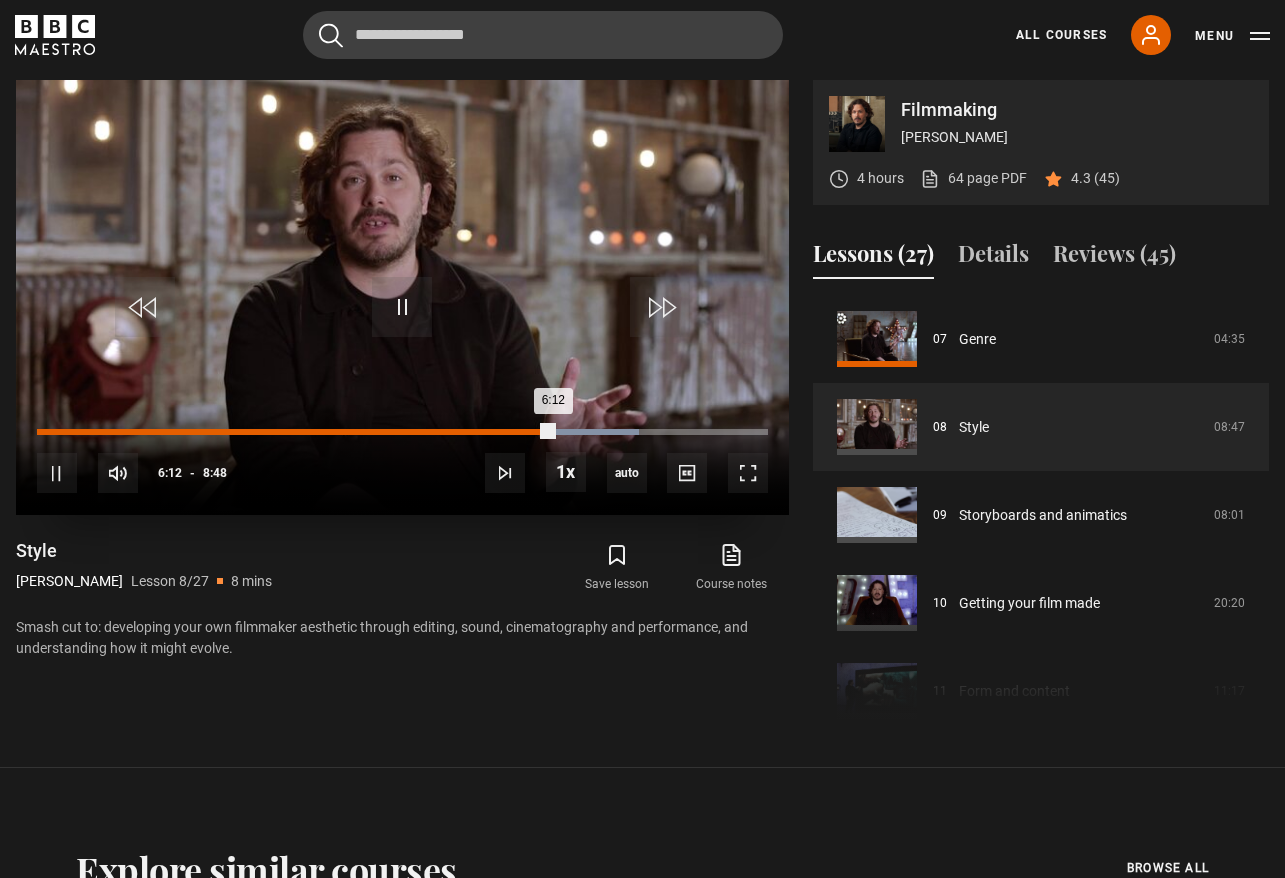 click on "Loaded :  82.39% 6:01 6:12" at bounding box center [402, 432] 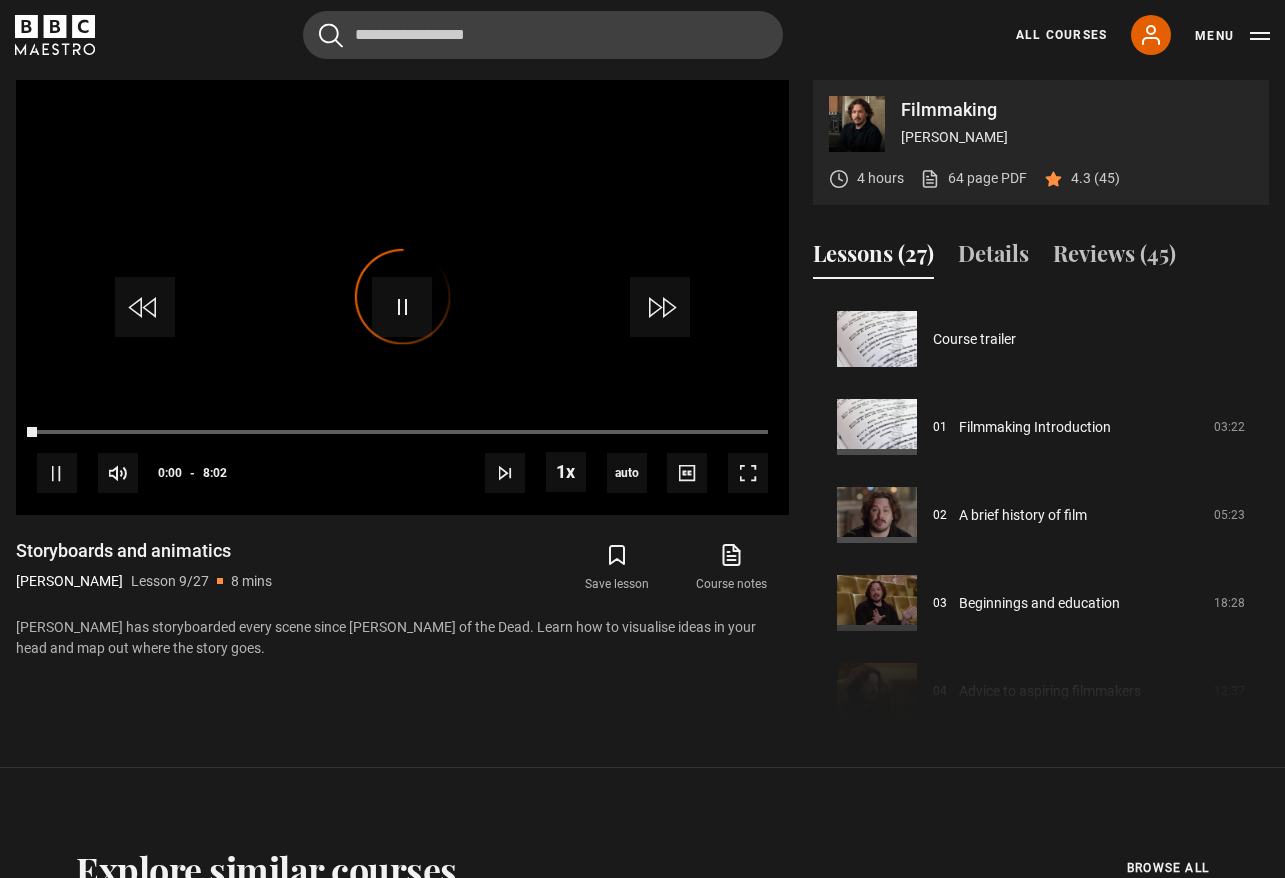 scroll, scrollTop: 704, scrollLeft: 0, axis: vertical 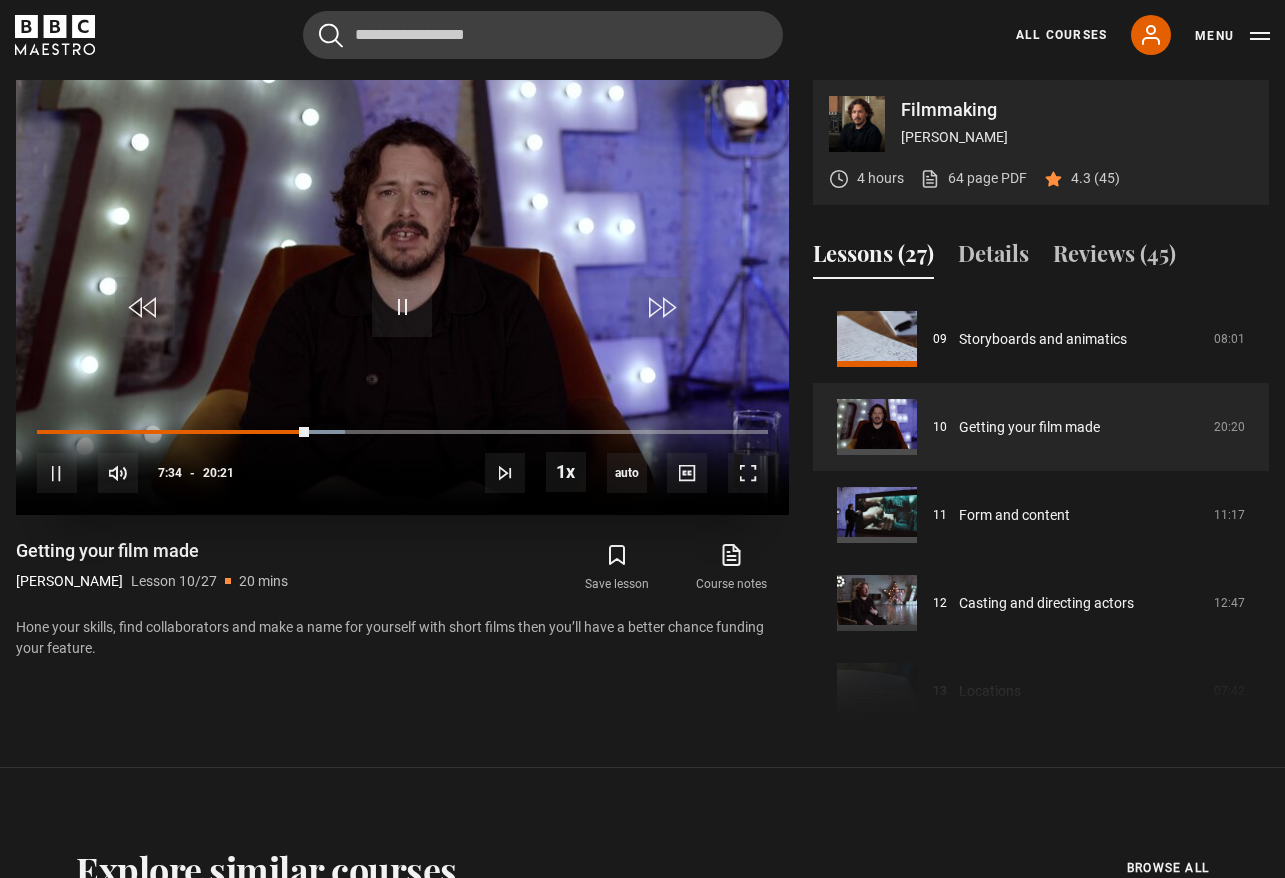 click at bounding box center [402, 297] 